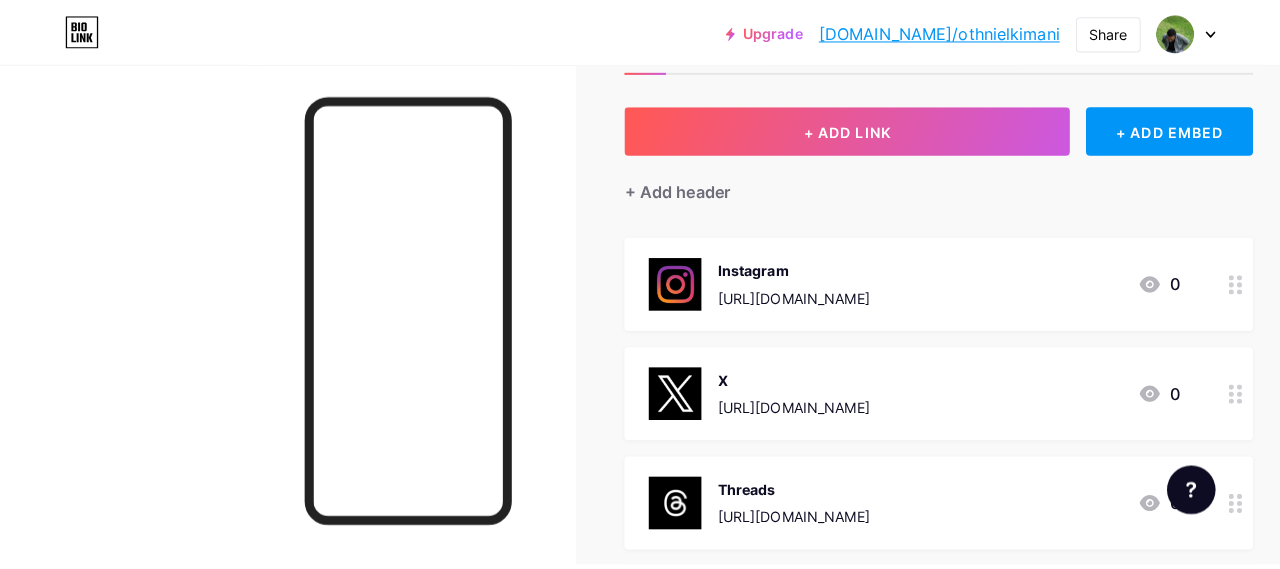 scroll, scrollTop: 85, scrollLeft: 0, axis: vertical 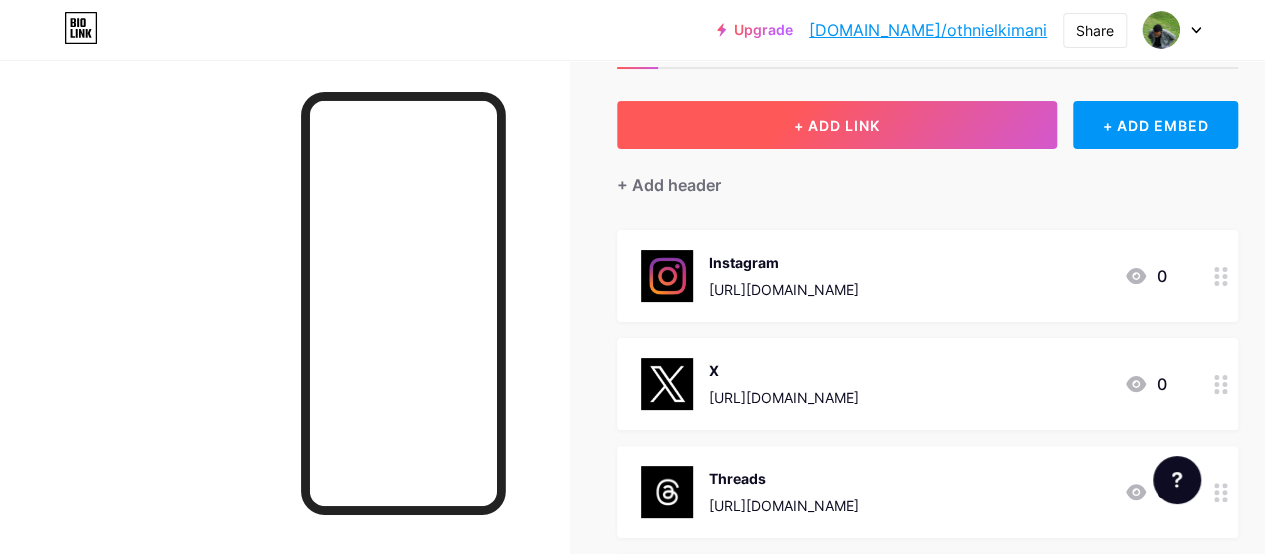 click on "+ ADD LINK" at bounding box center (837, 125) 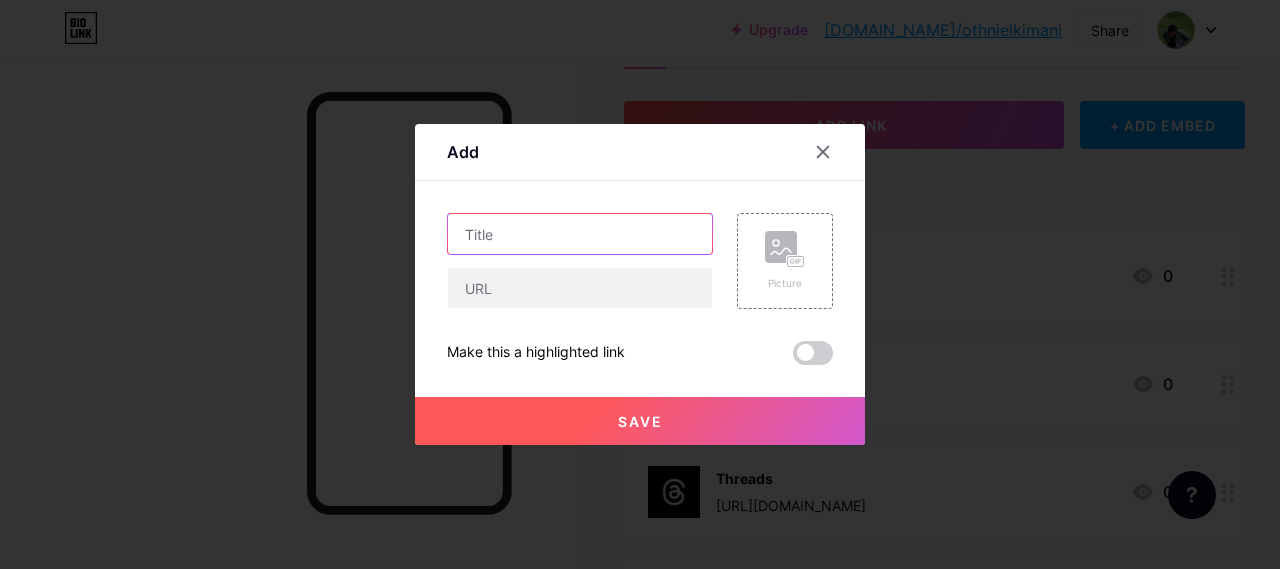 click at bounding box center (580, 234) 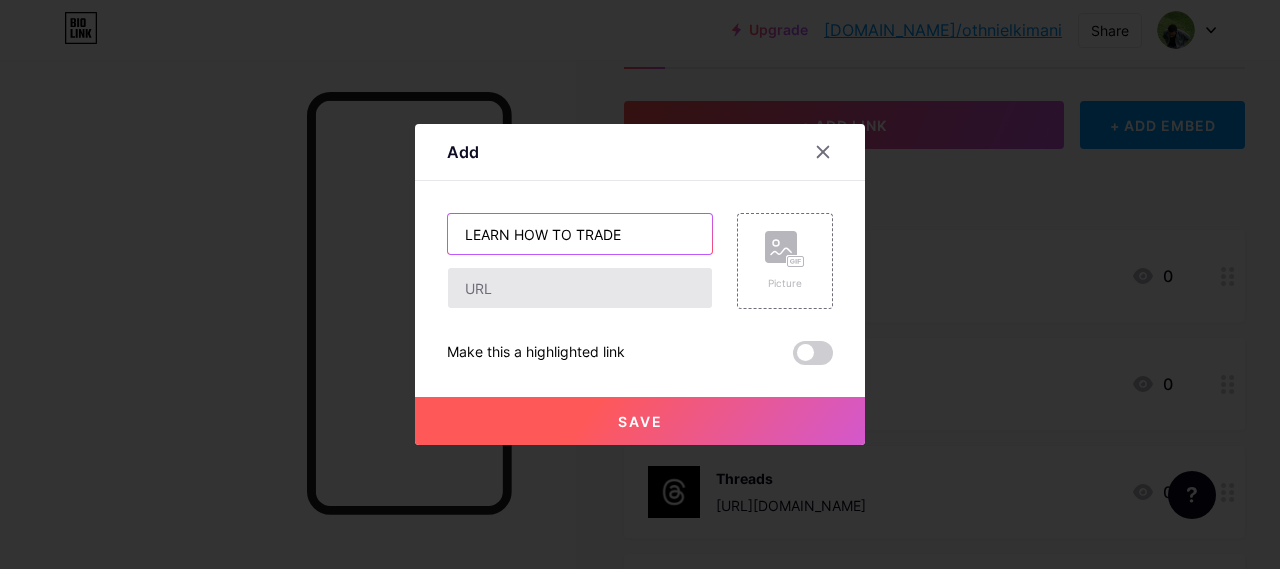 type on "LEARN HOW TO TRADE" 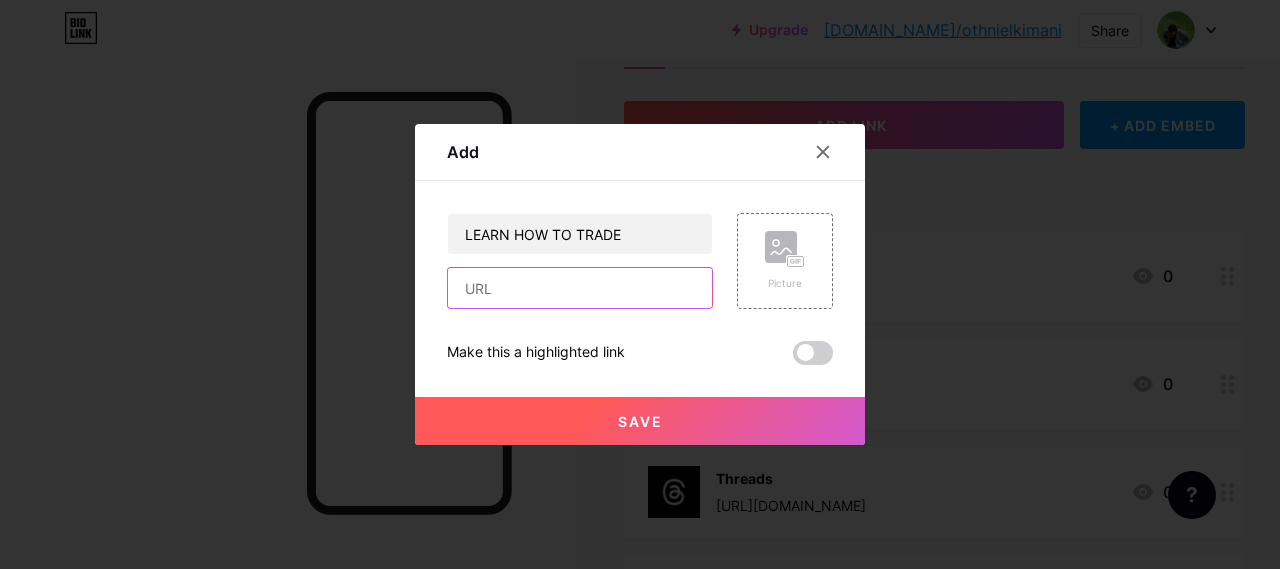 click at bounding box center [580, 288] 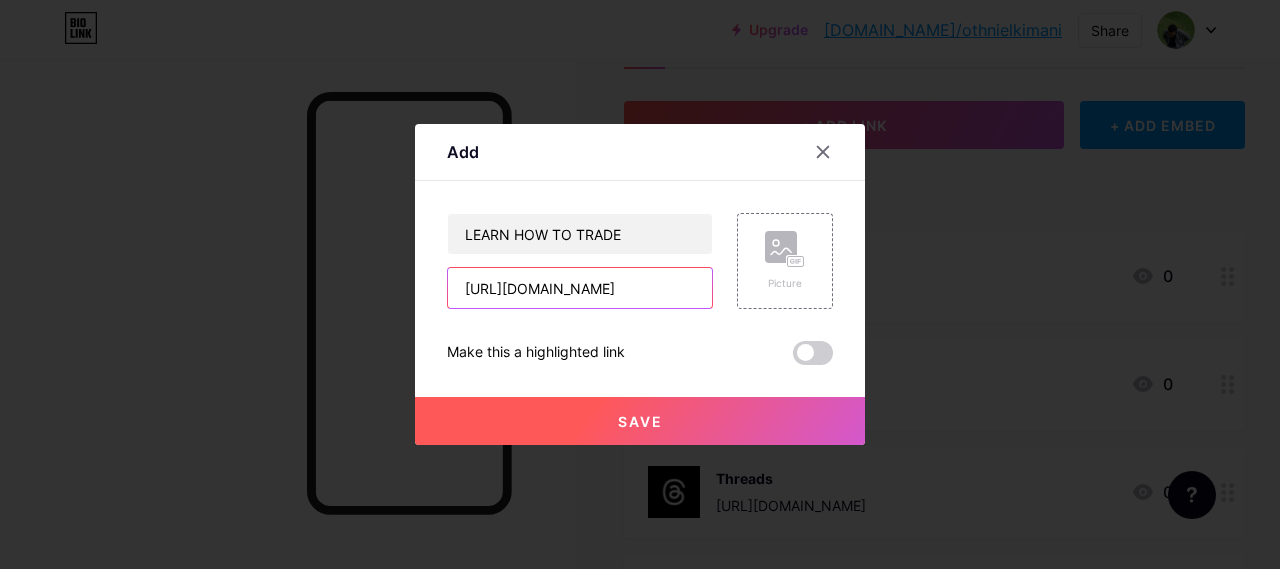 scroll, scrollTop: 0, scrollLeft: 200, axis: horizontal 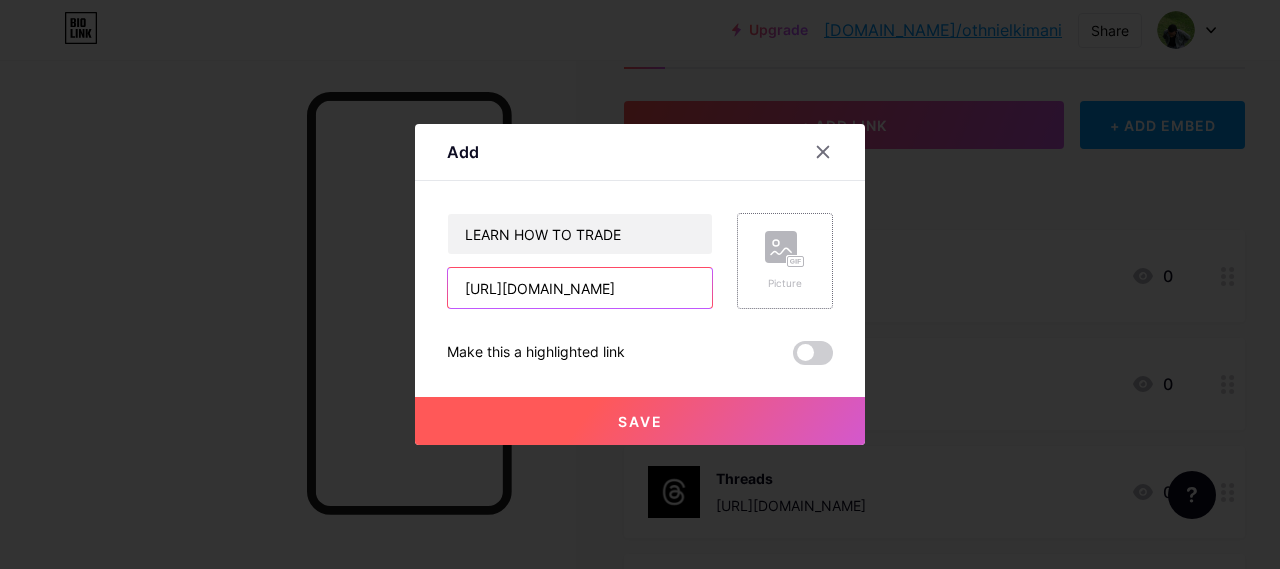 type on "[URL][DOMAIN_NAME]" 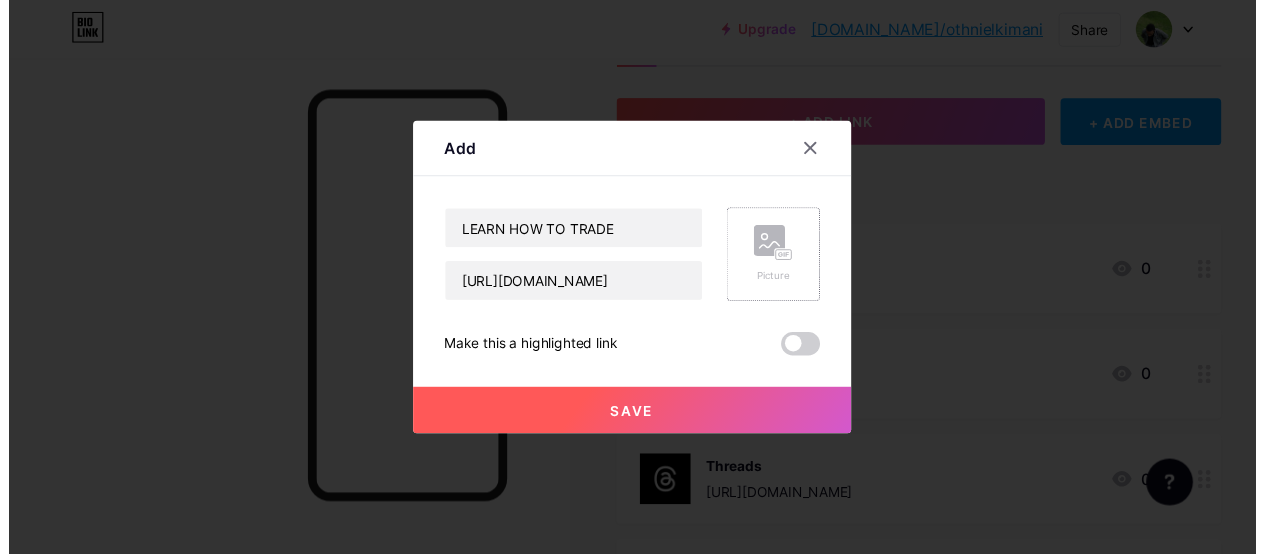 scroll, scrollTop: 0, scrollLeft: 0, axis: both 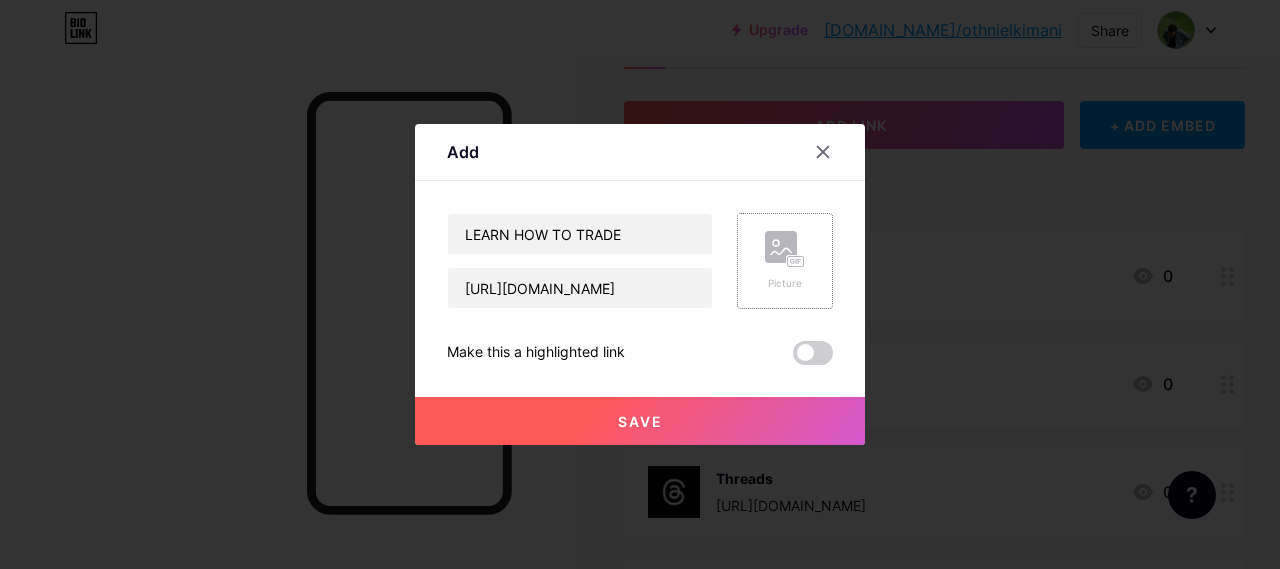 click 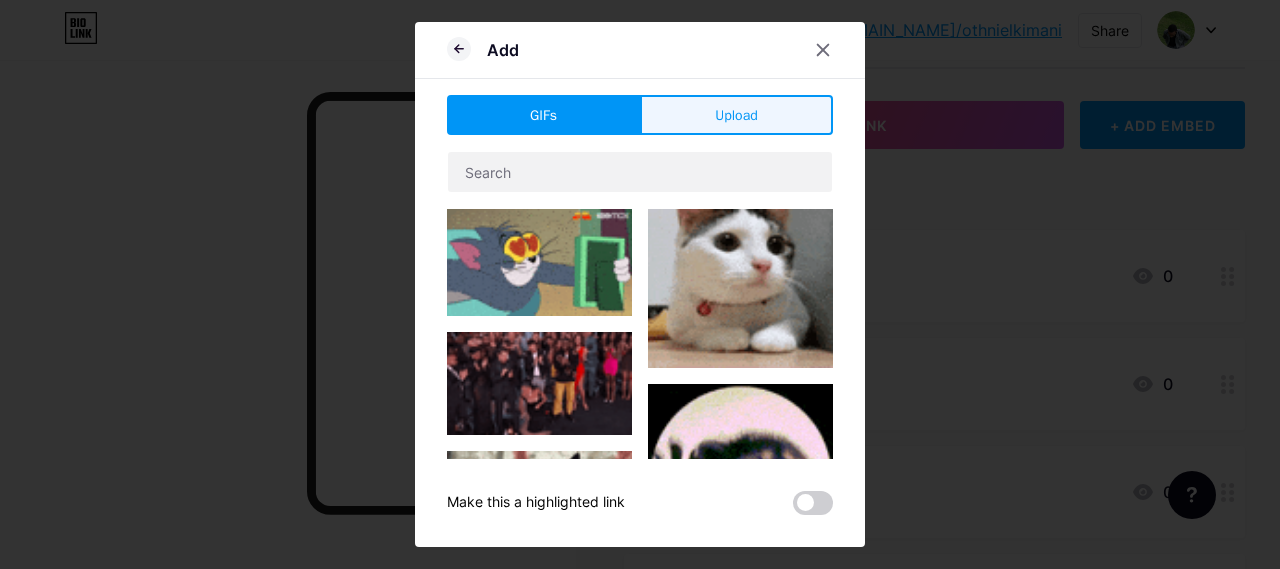 click on "Upload" at bounding box center (736, 115) 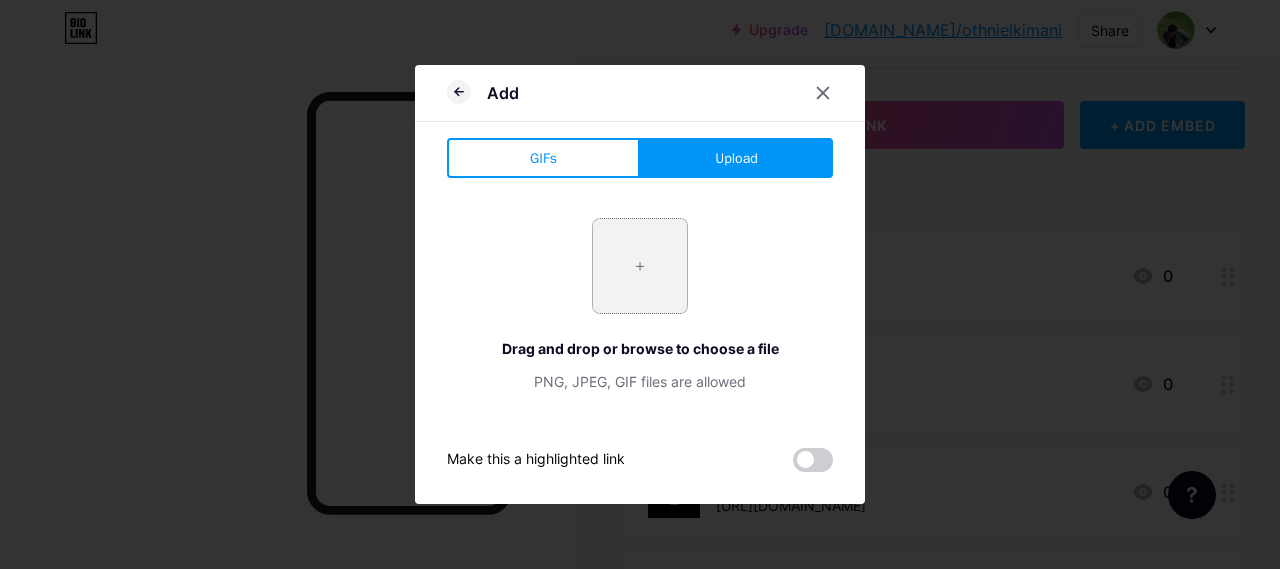 click at bounding box center (640, 266) 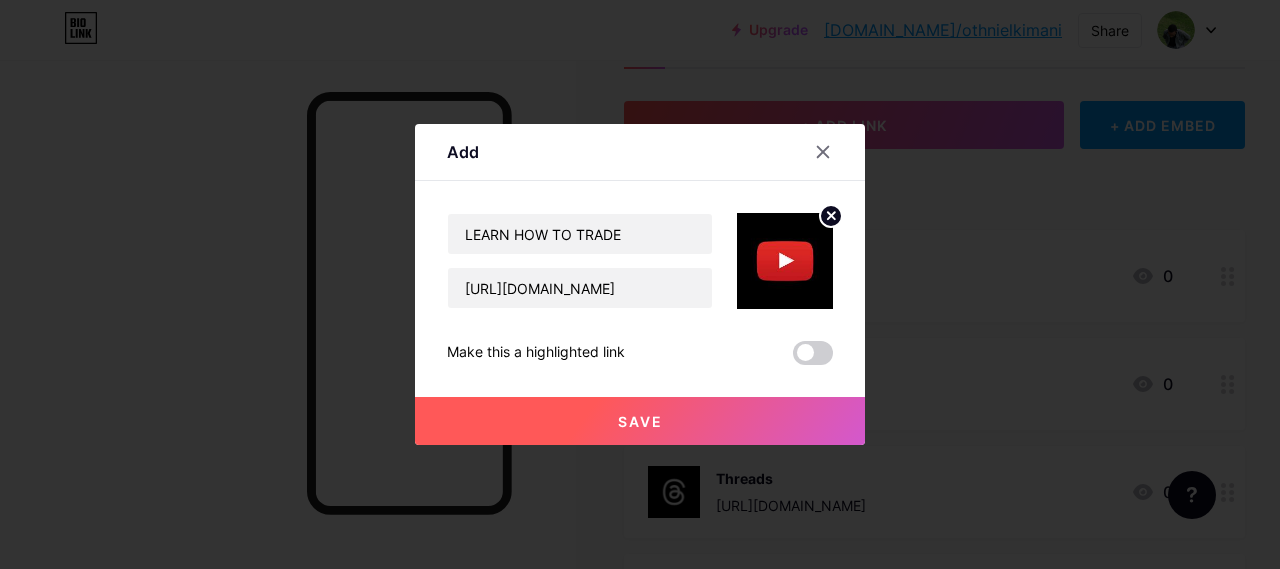 click on "Save" at bounding box center (640, 421) 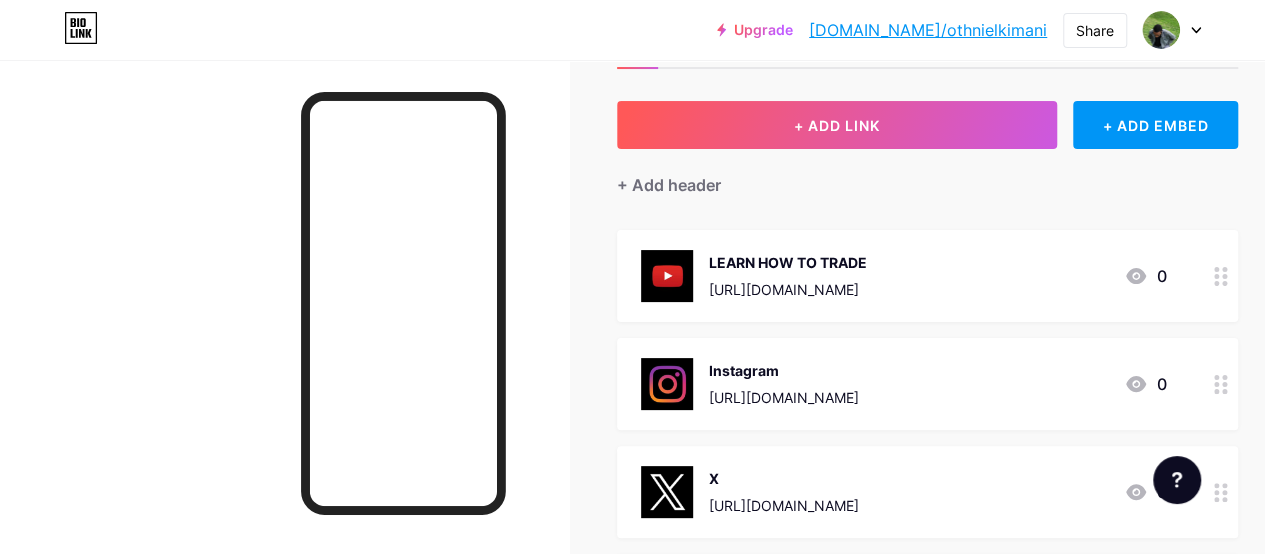 click at bounding box center [1221, 276] 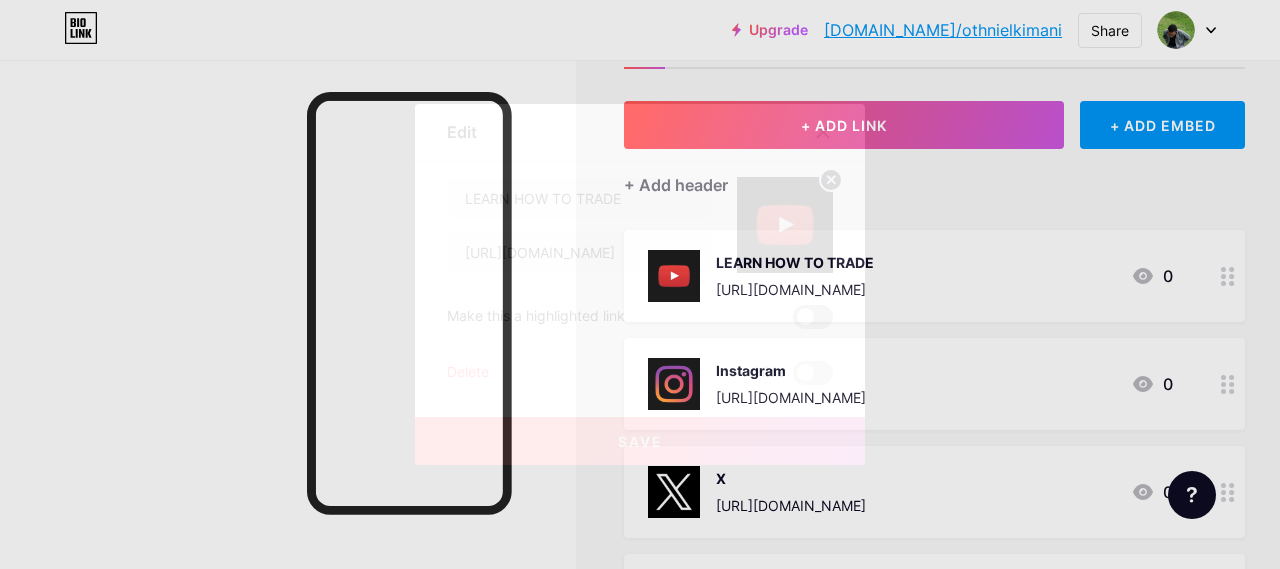 click at bounding box center [813, 317] 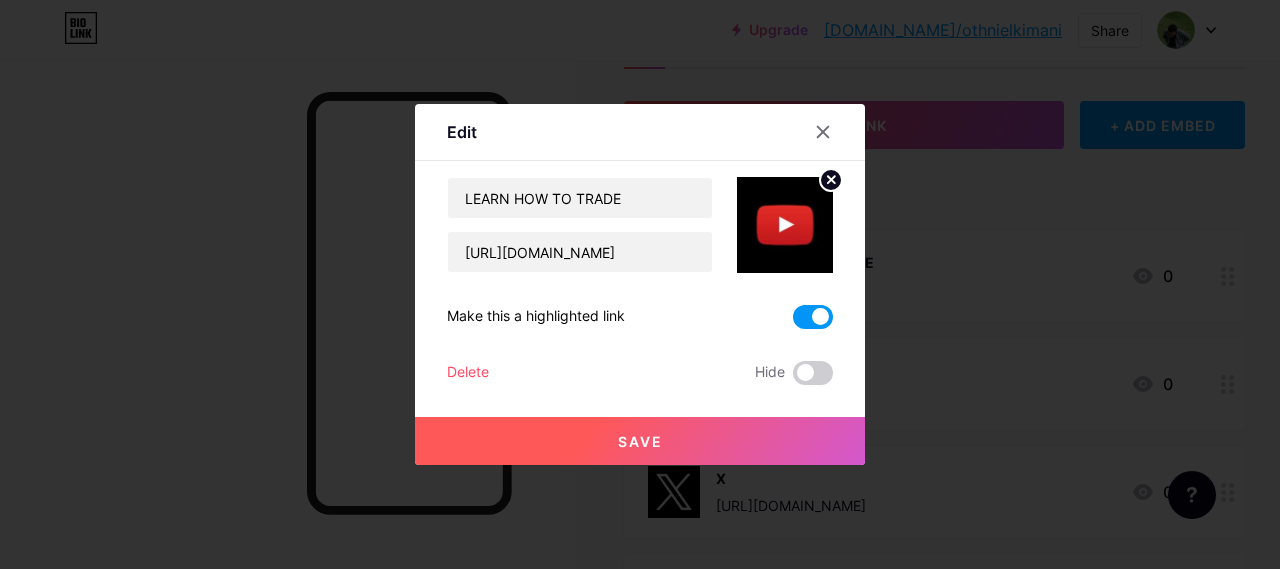 click on "Save" at bounding box center (640, 441) 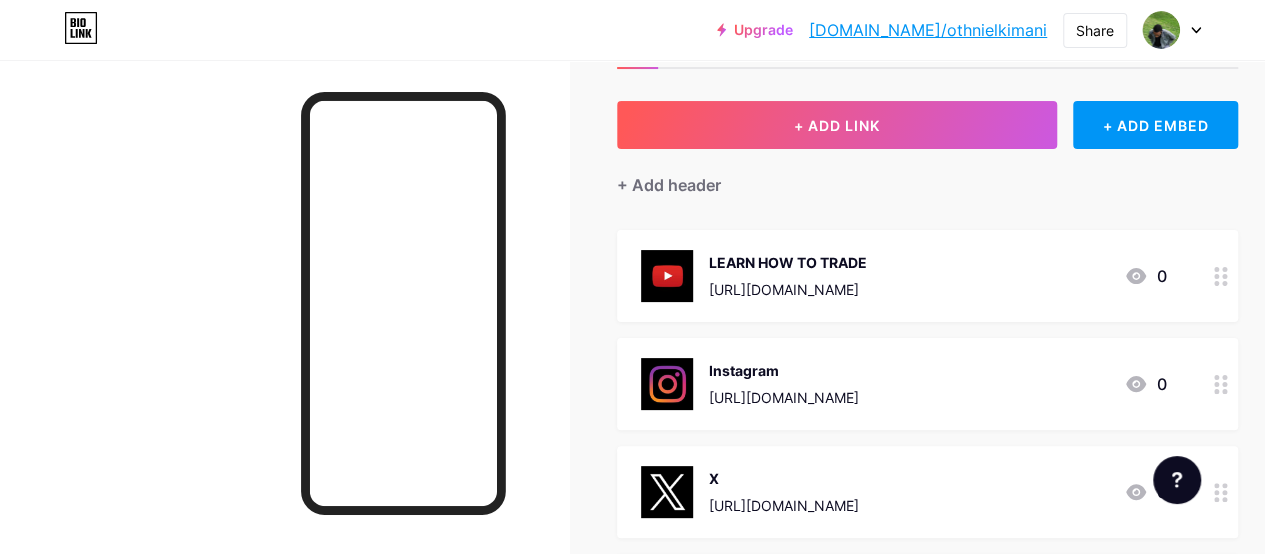 click on "Instagram" at bounding box center (784, 370) 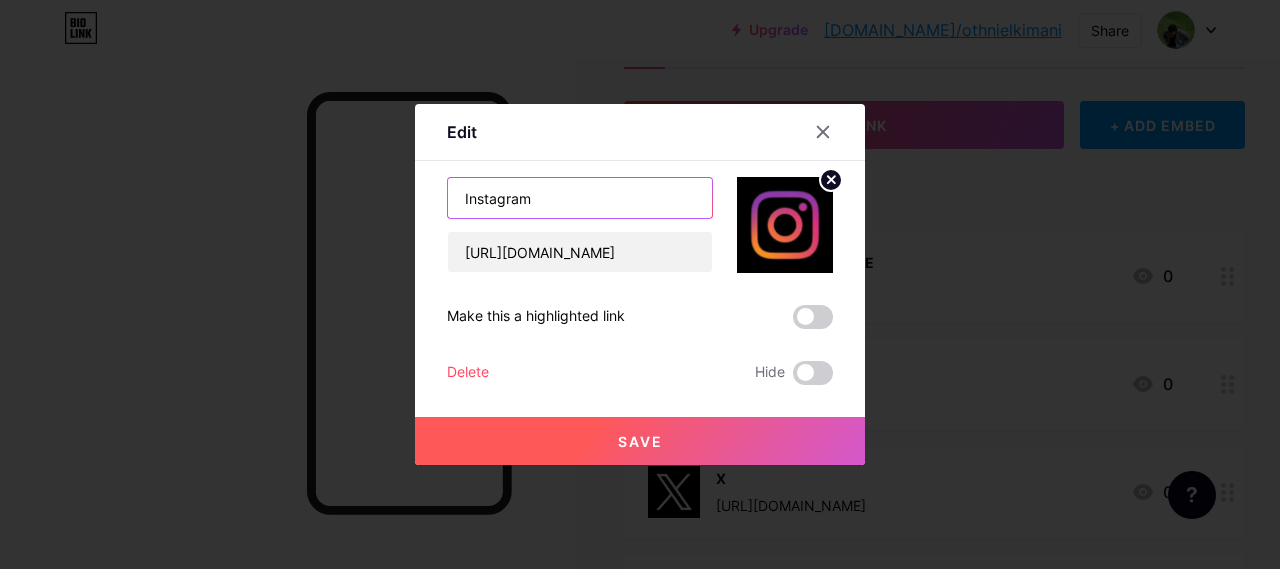 click on "Instagram" at bounding box center [580, 198] 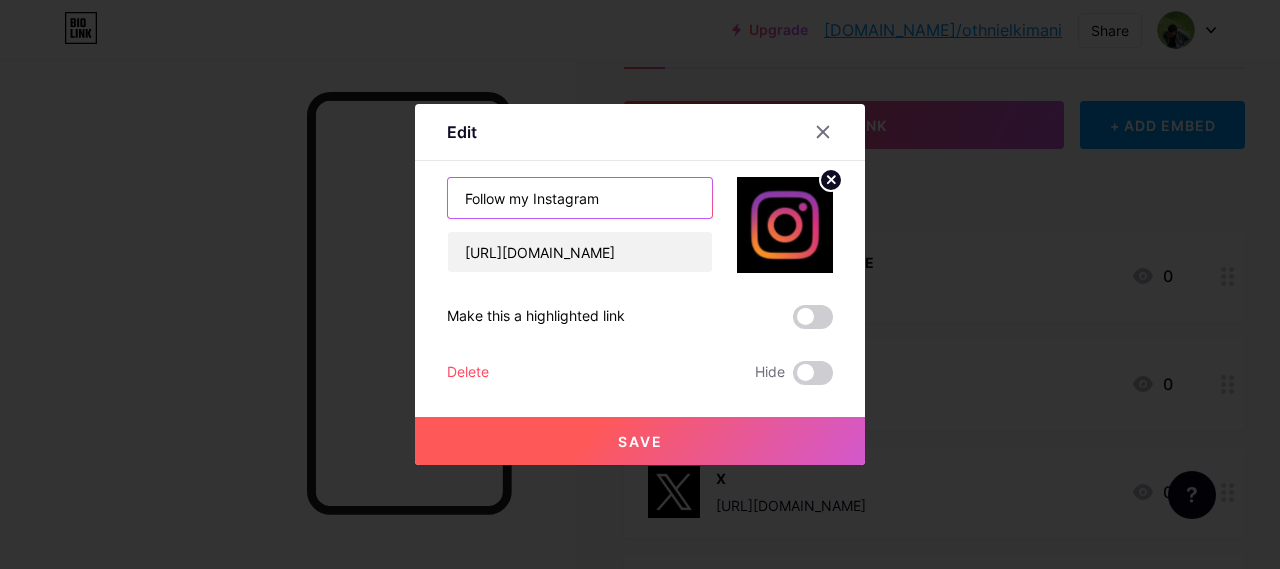 click on "Follow my Instagram" at bounding box center [580, 198] 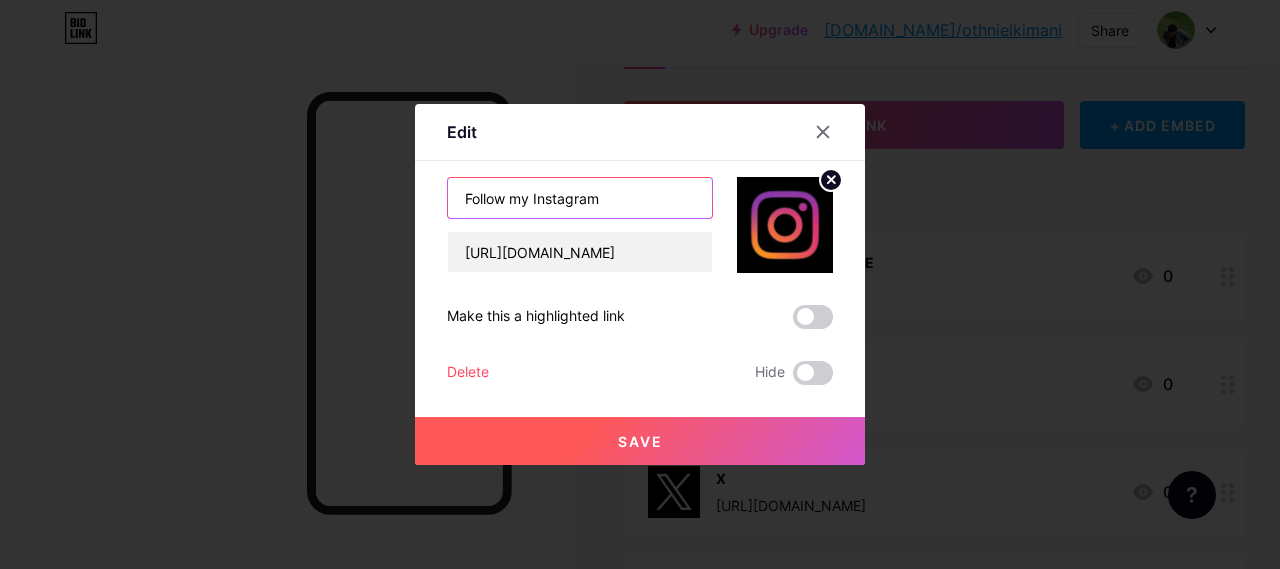 type on "Follow my Instagram" 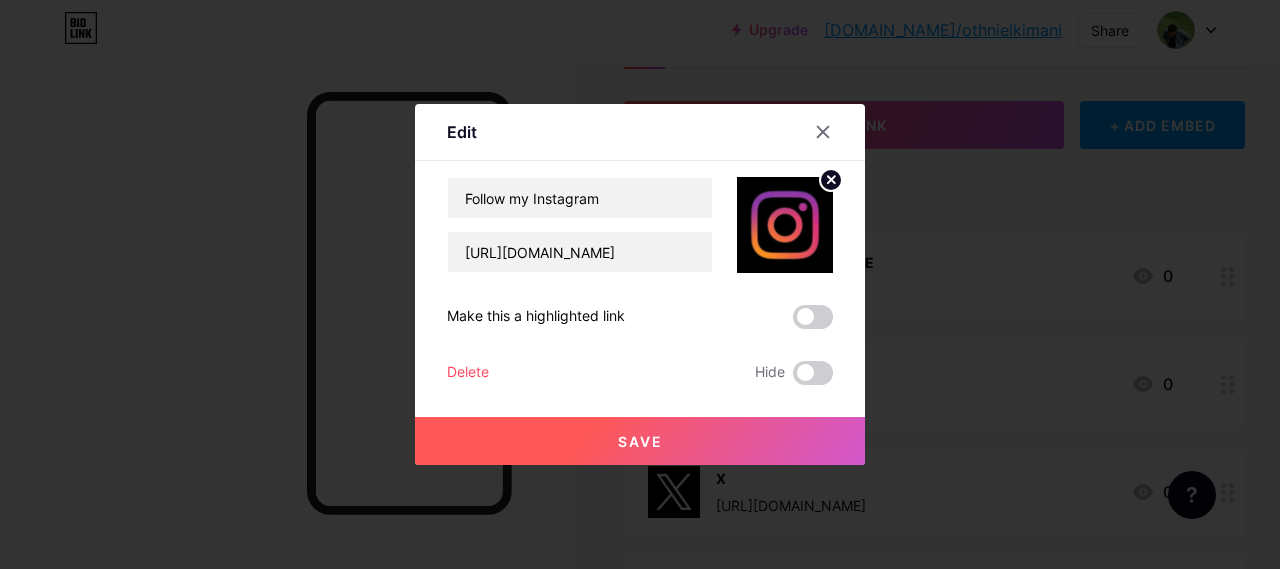 click on "Save" at bounding box center [640, 441] 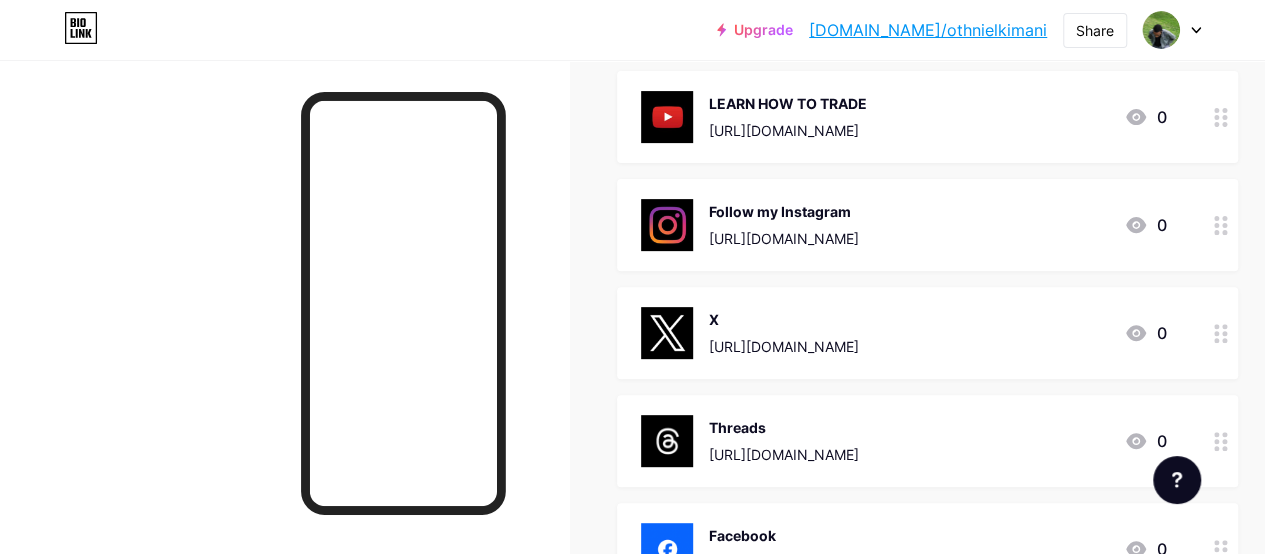 scroll, scrollTop: 245, scrollLeft: 0, axis: vertical 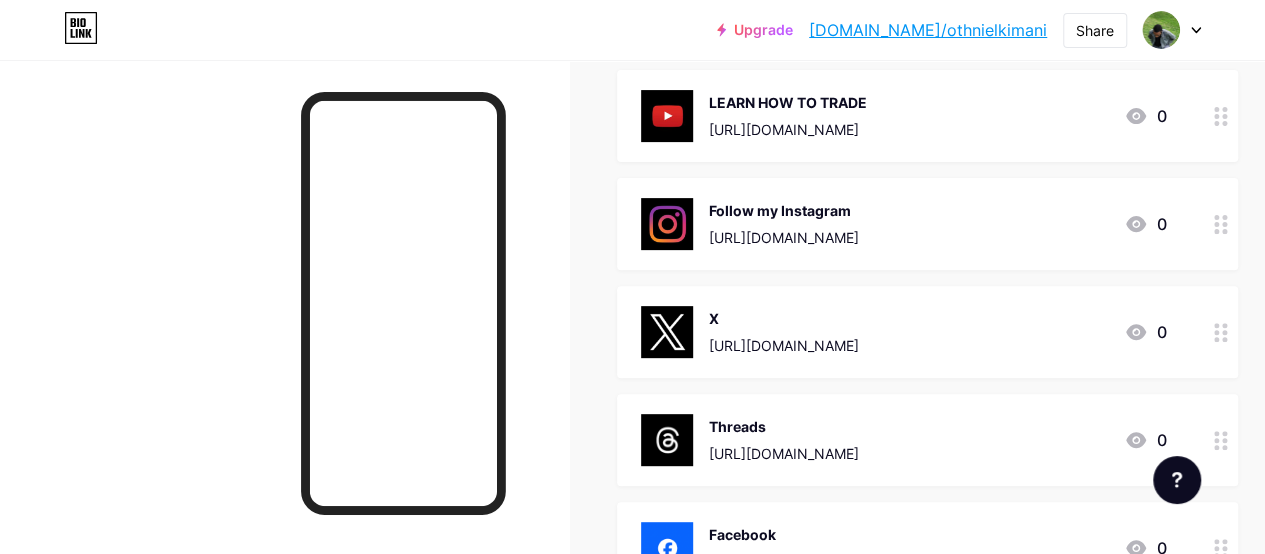 click on "X
[URL][DOMAIN_NAME]
0" at bounding box center (903, 332) 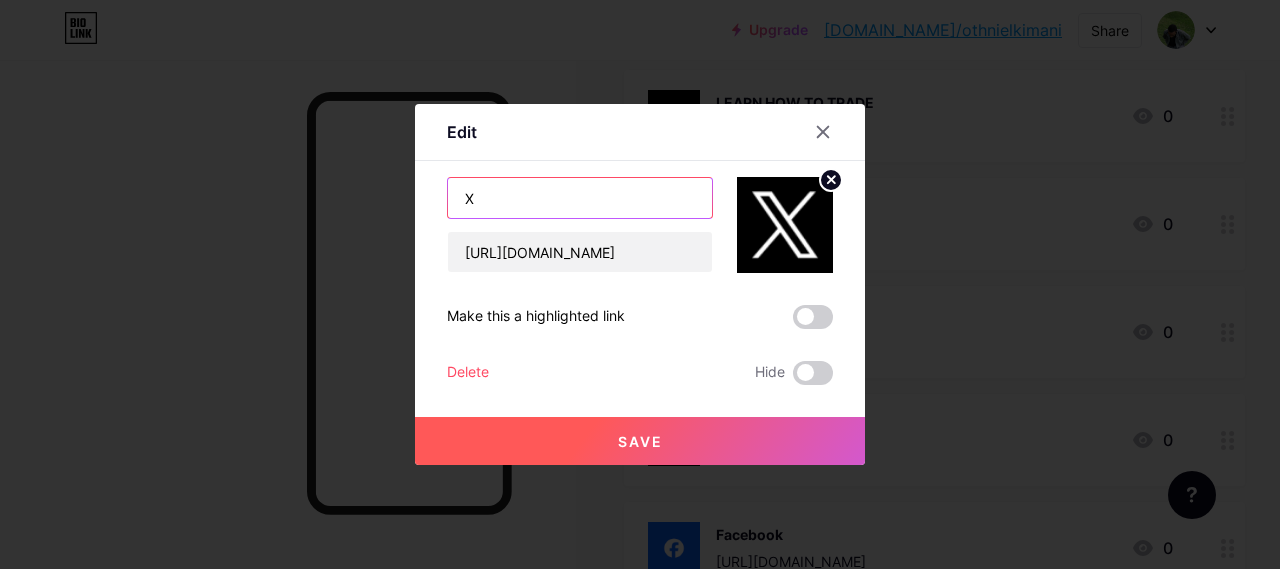 click on "X" at bounding box center [580, 198] 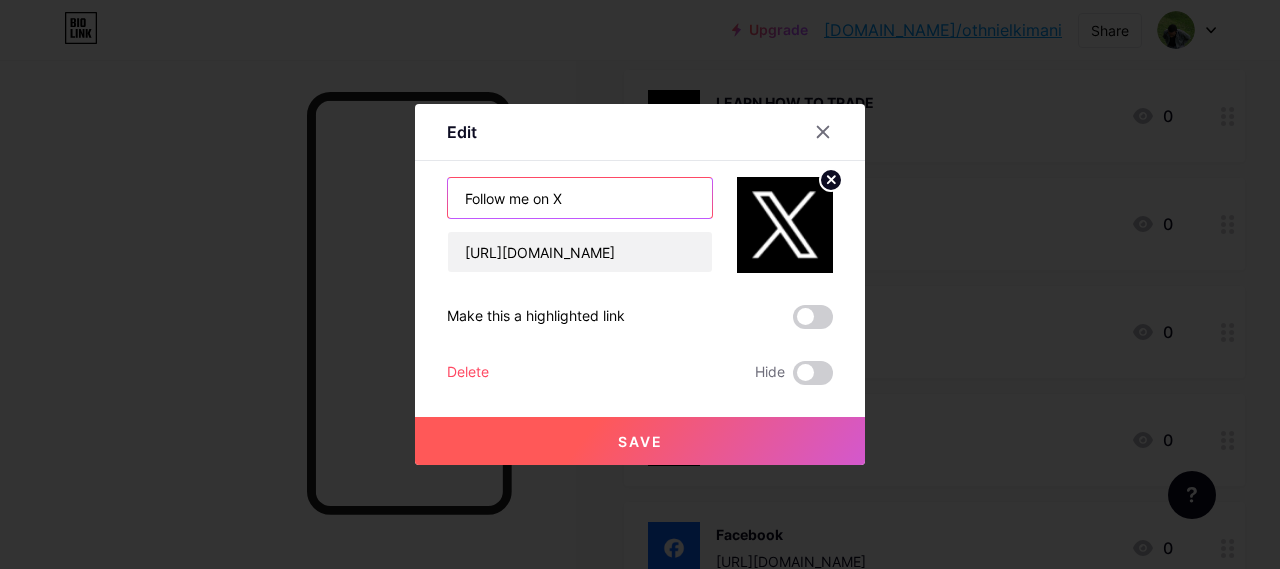 type on "Follow me on X" 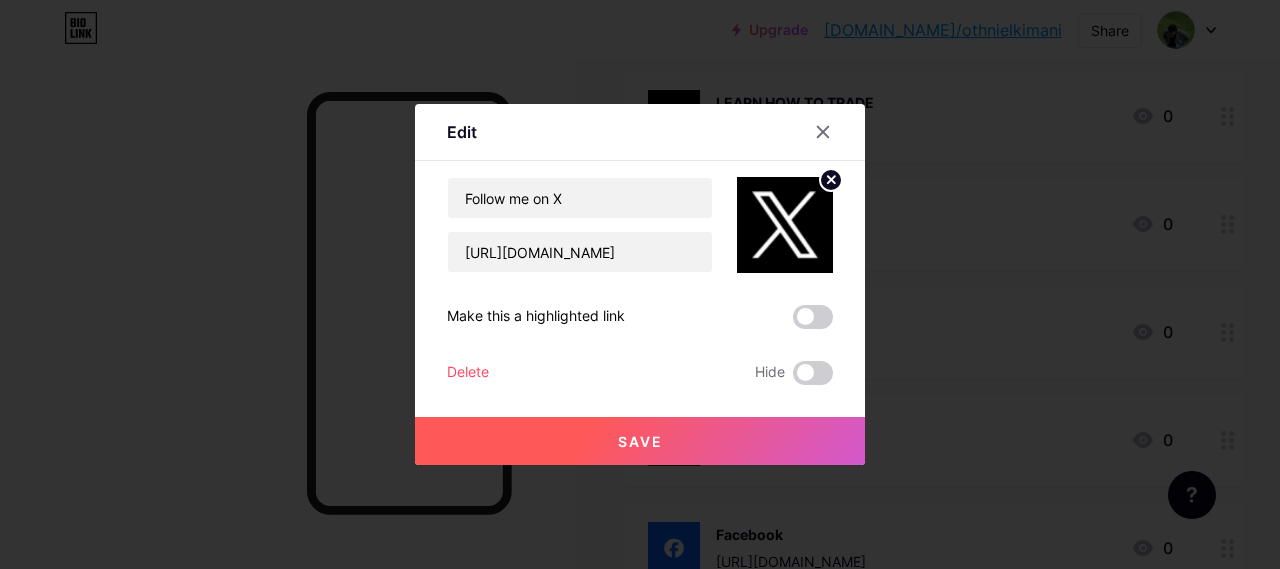 click on "Save" at bounding box center [640, 441] 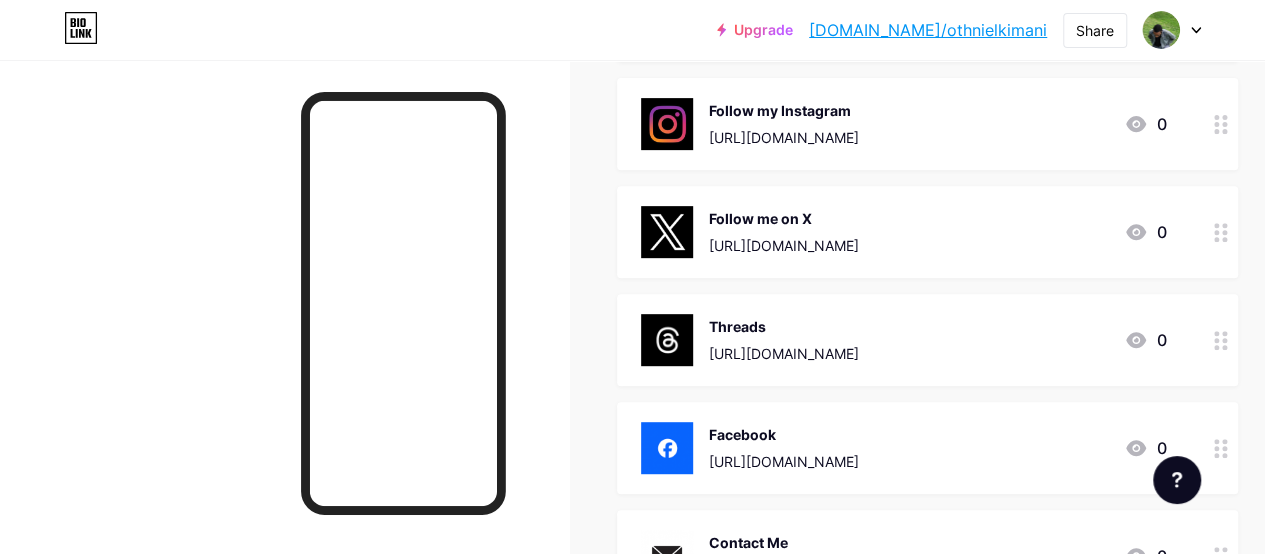 scroll, scrollTop: 349, scrollLeft: 0, axis: vertical 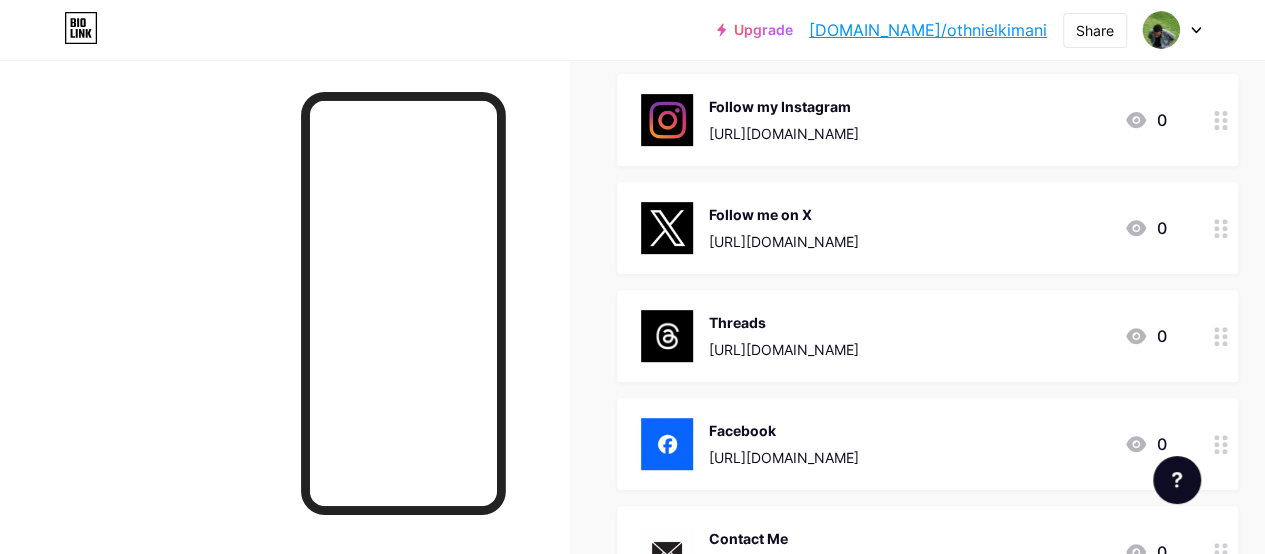 click on "Threads
[URL][DOMAIN_NAME]" at bounding box center [750, 336] 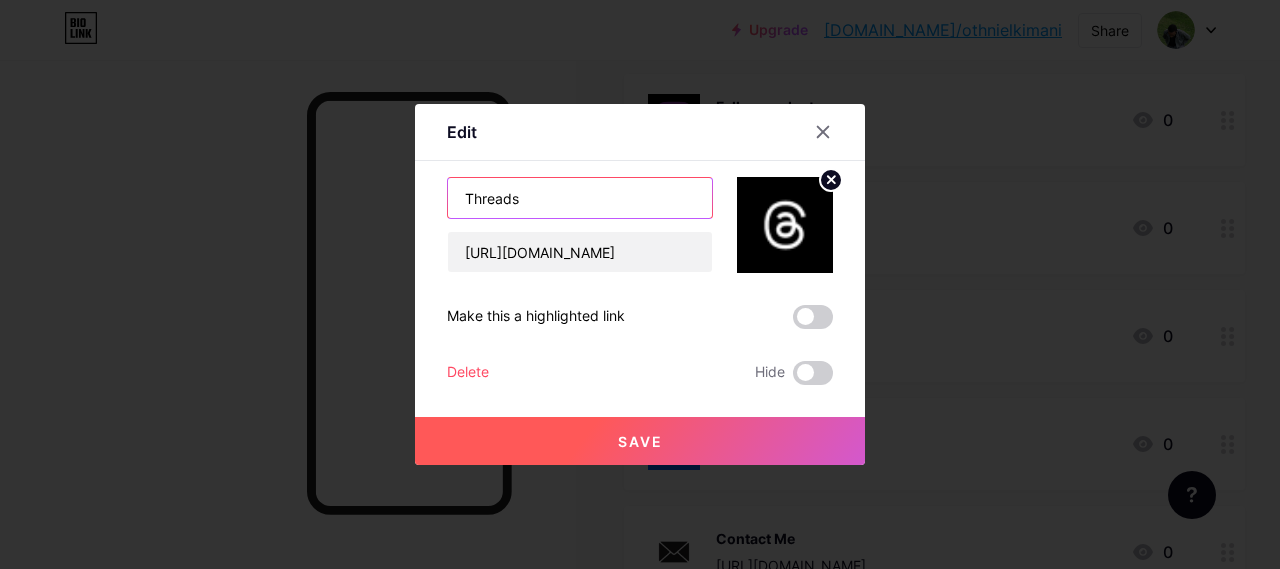 click on "Threads" at bounding box center [580, 198] 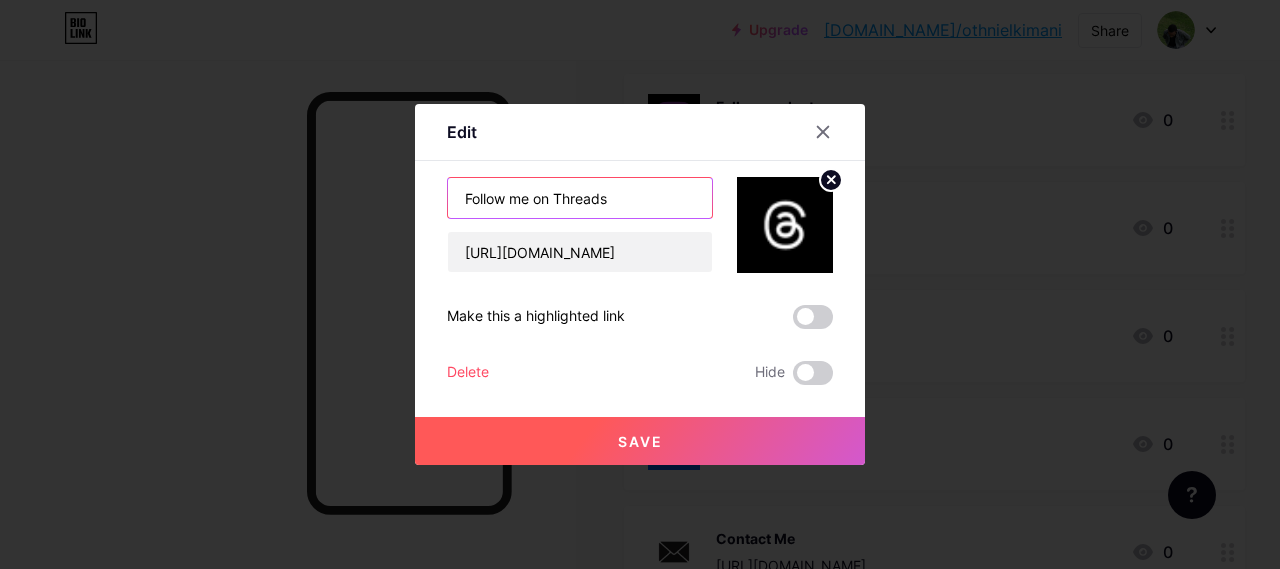 type on "Follow me on Threads" 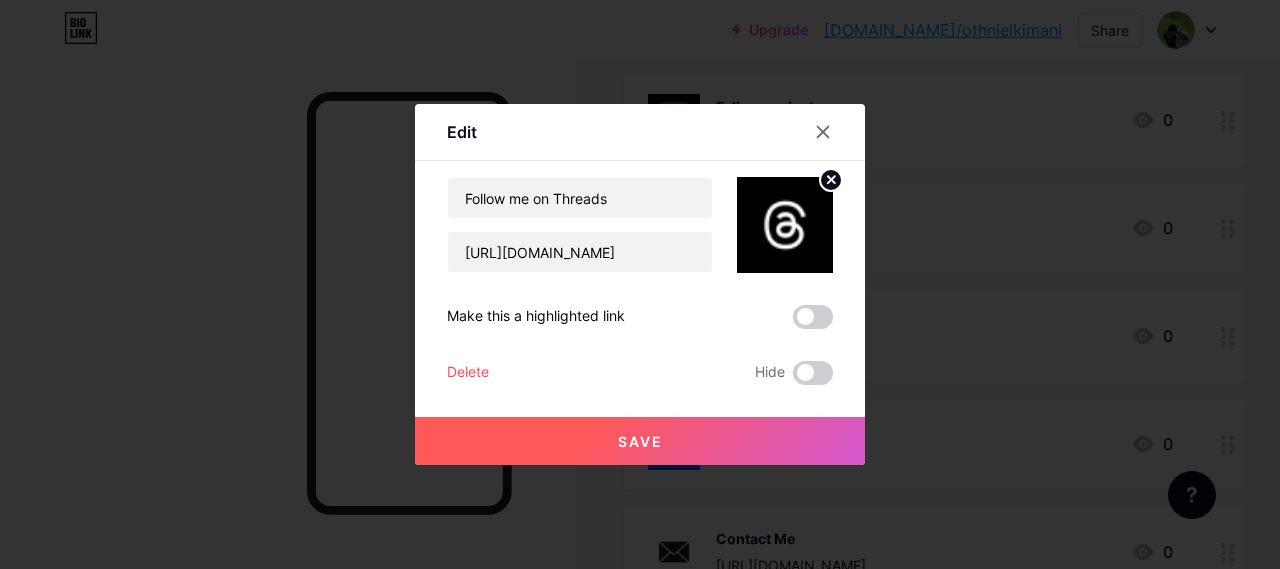 click on "Save" at bounding box center (640, 441) 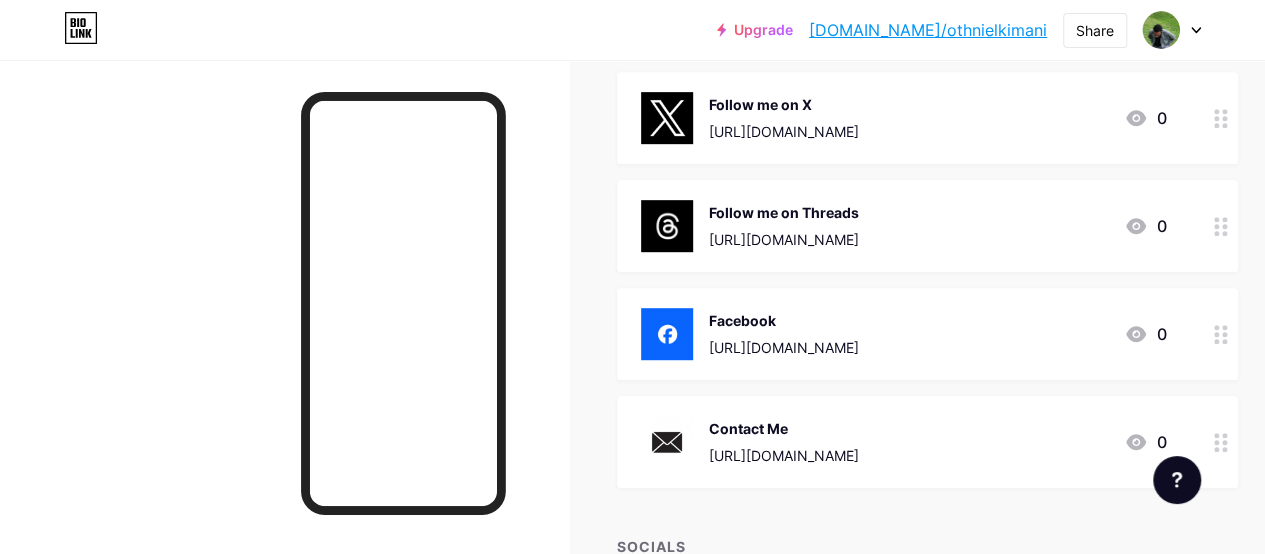 scroll, scrollTop: 476, scrollLeft: 0, axis: vertical 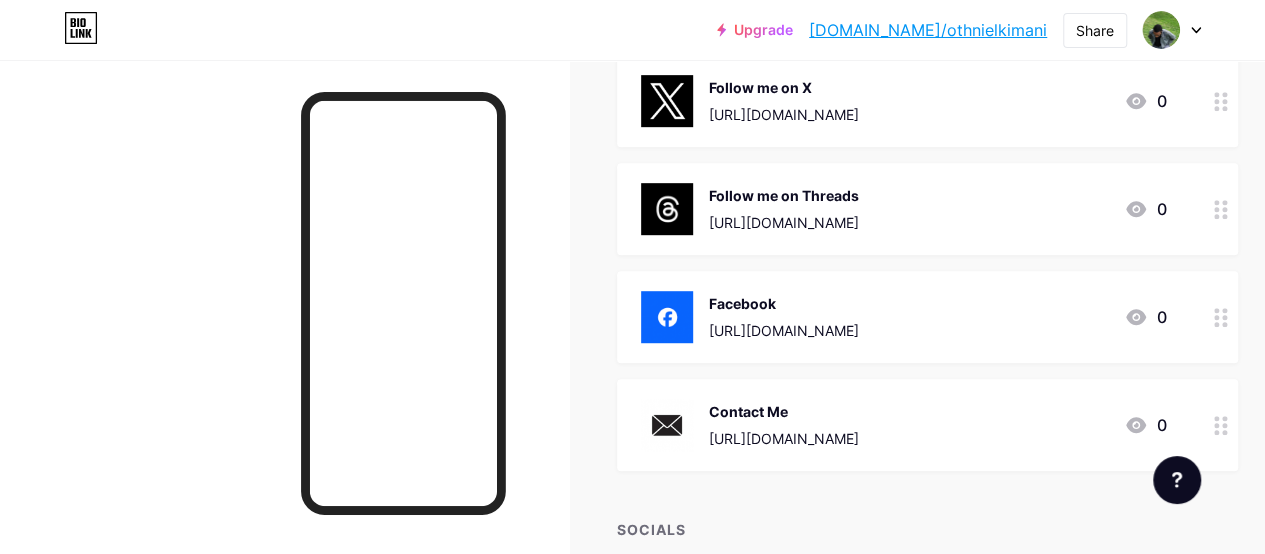 click on "Facebook" at bounding box center [784, 303] 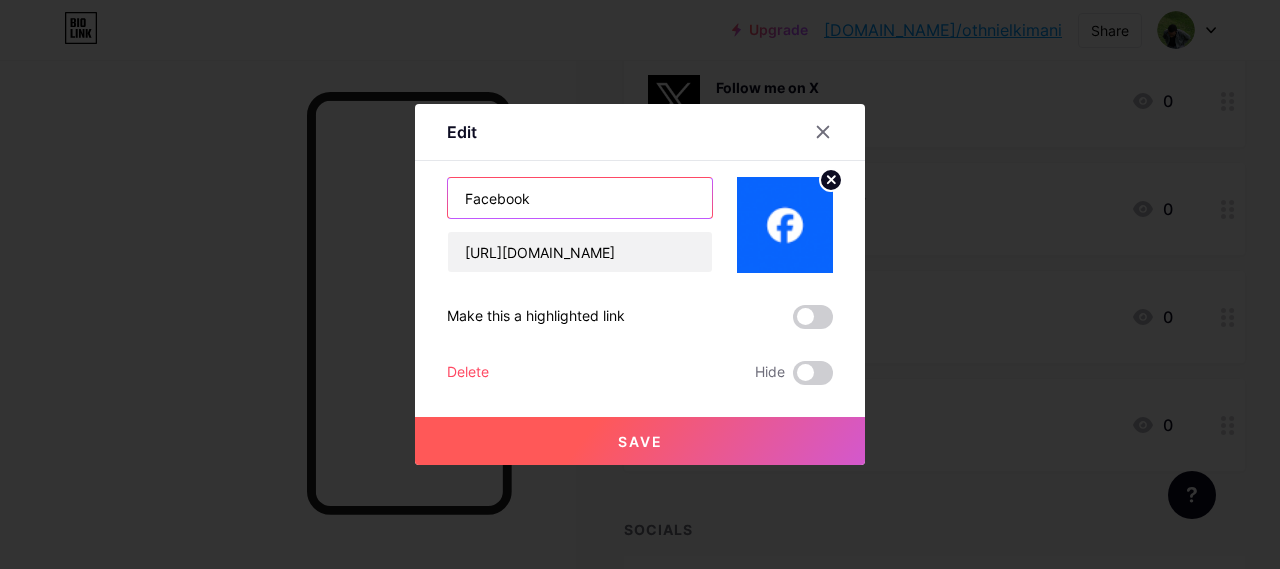click on "Facebook" at bounding box center [580, 198] 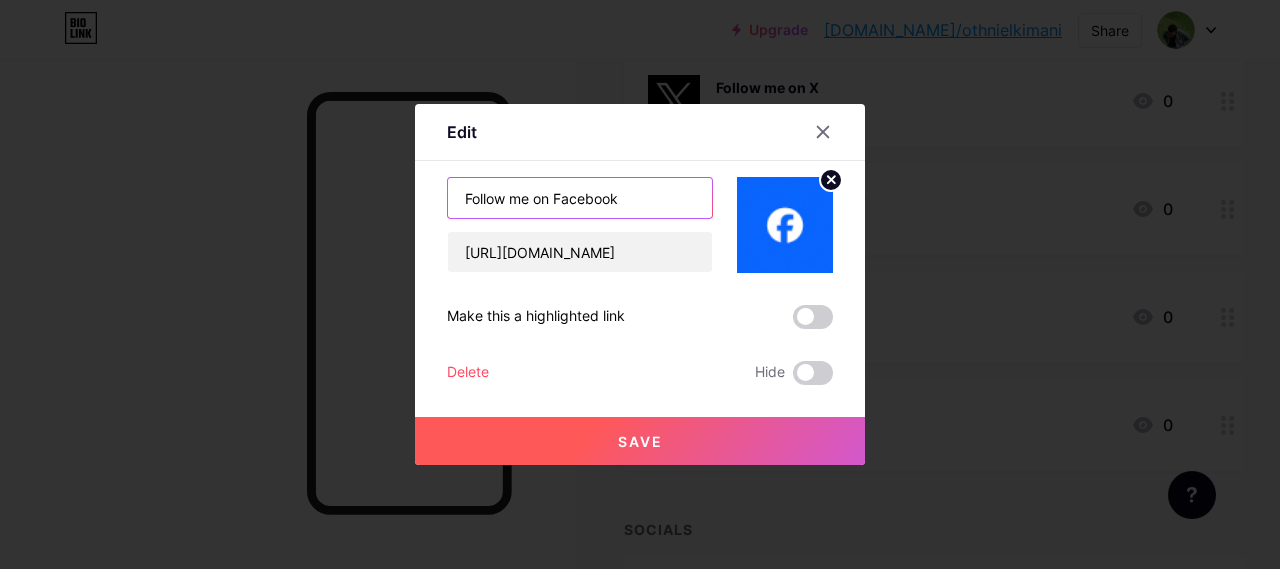 type on "Follow me on Facebook" 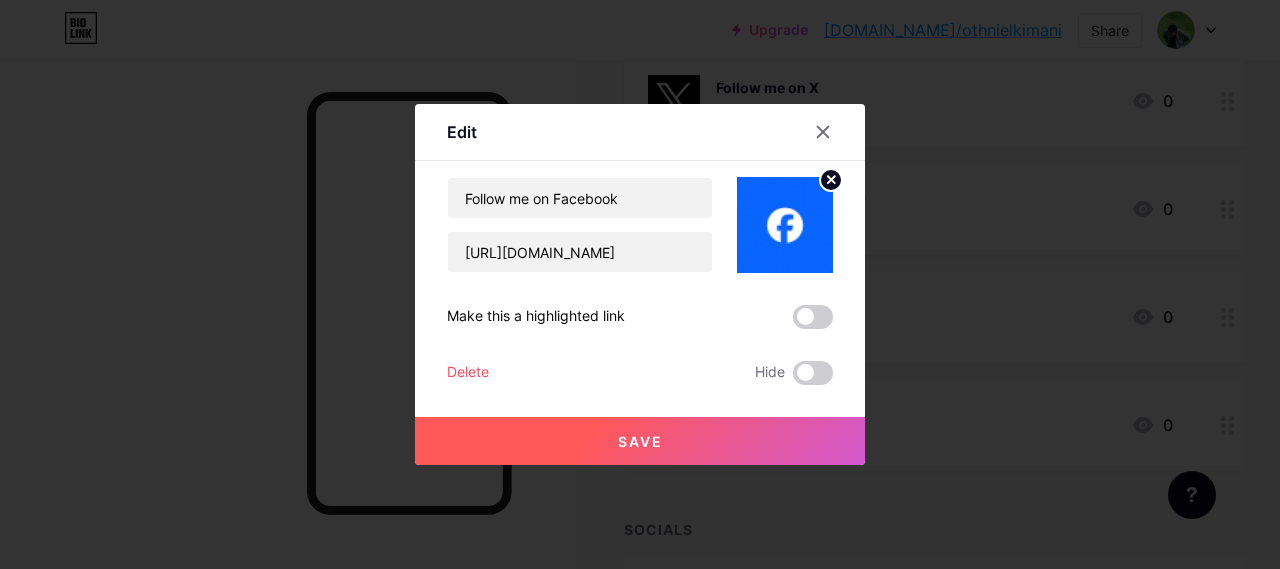 click on "Save" at bounding box center (640, 441) 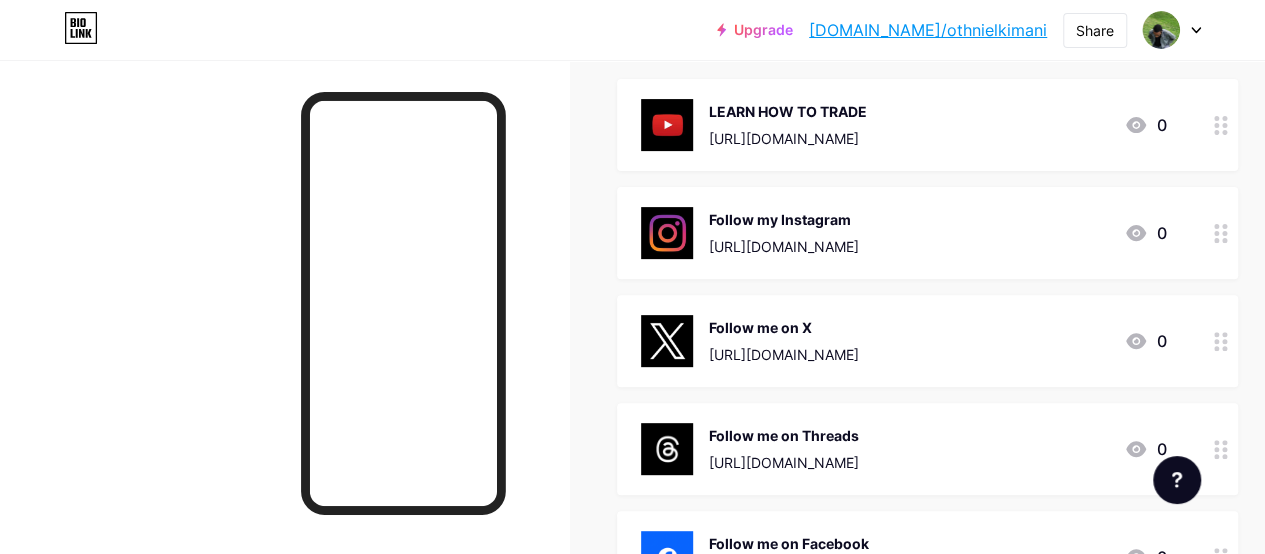 scroll, scrollTop: 226, scrollLeft: 0, axis: vertical 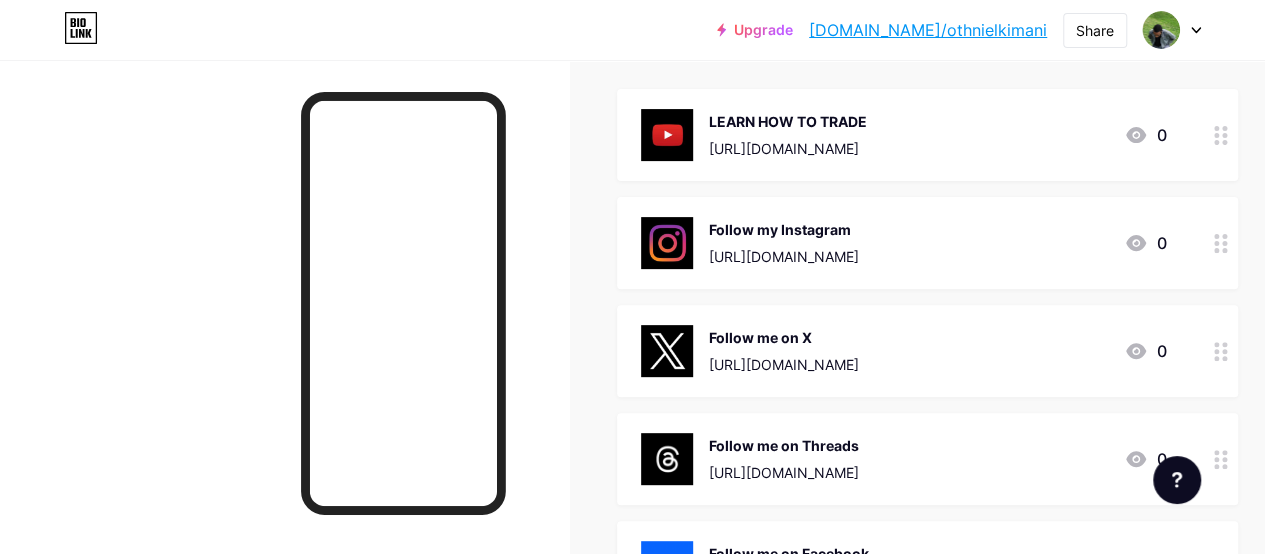 click on "Follow my Instagram" at bounding box center (784, 229) 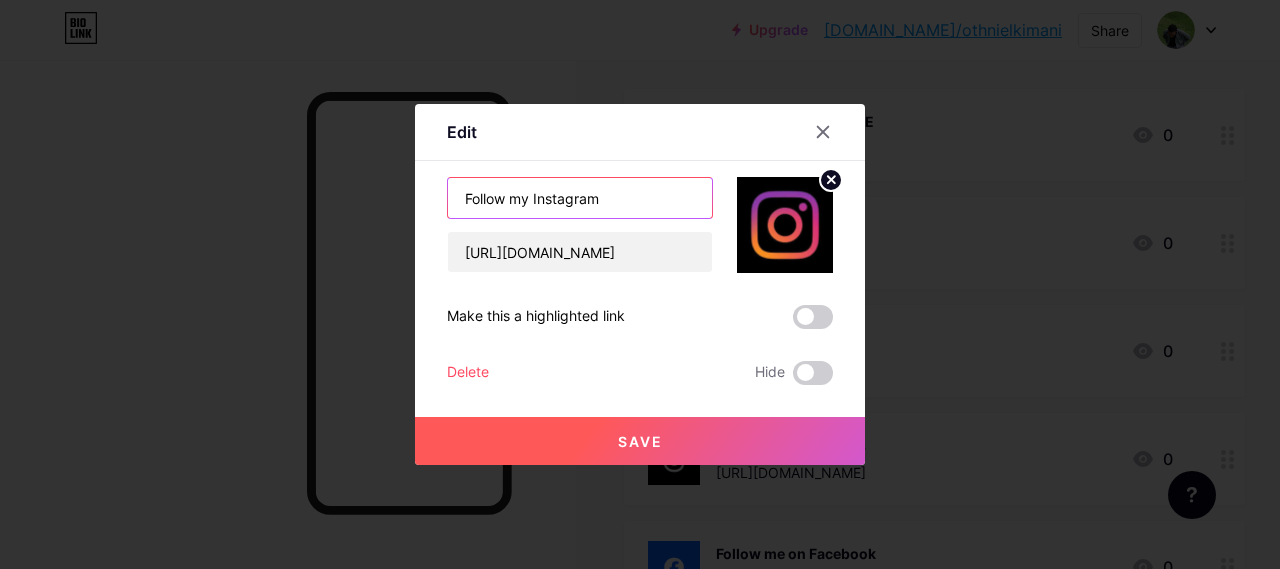click on "Follow my Instagram" at bounding box center [580, 198] 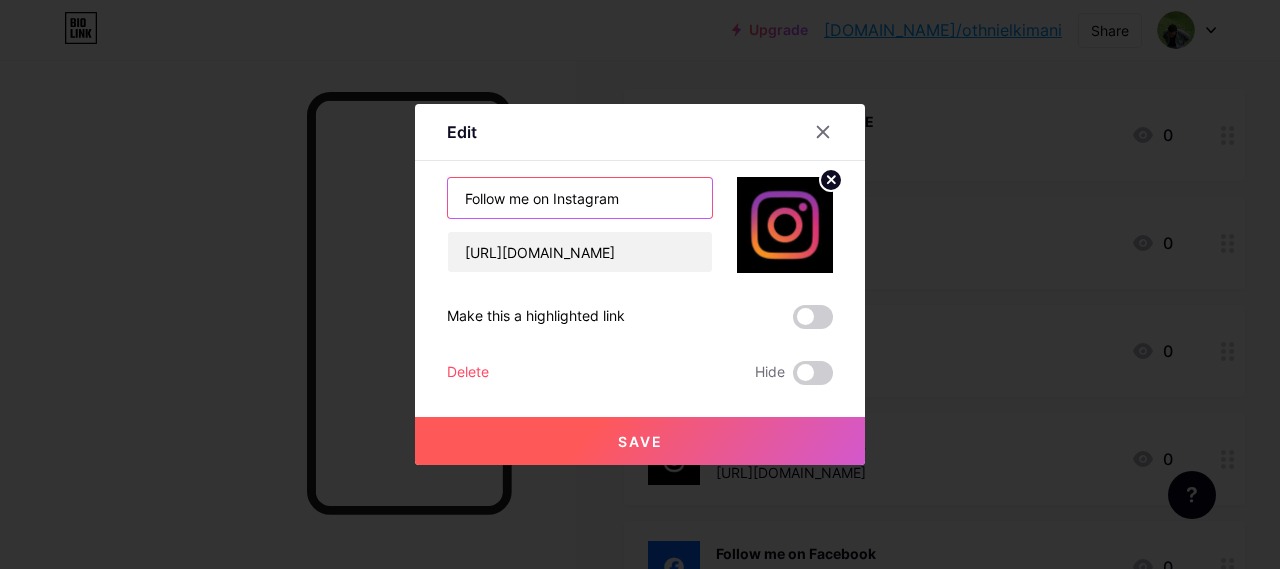 type on "Follow me on Instagram" 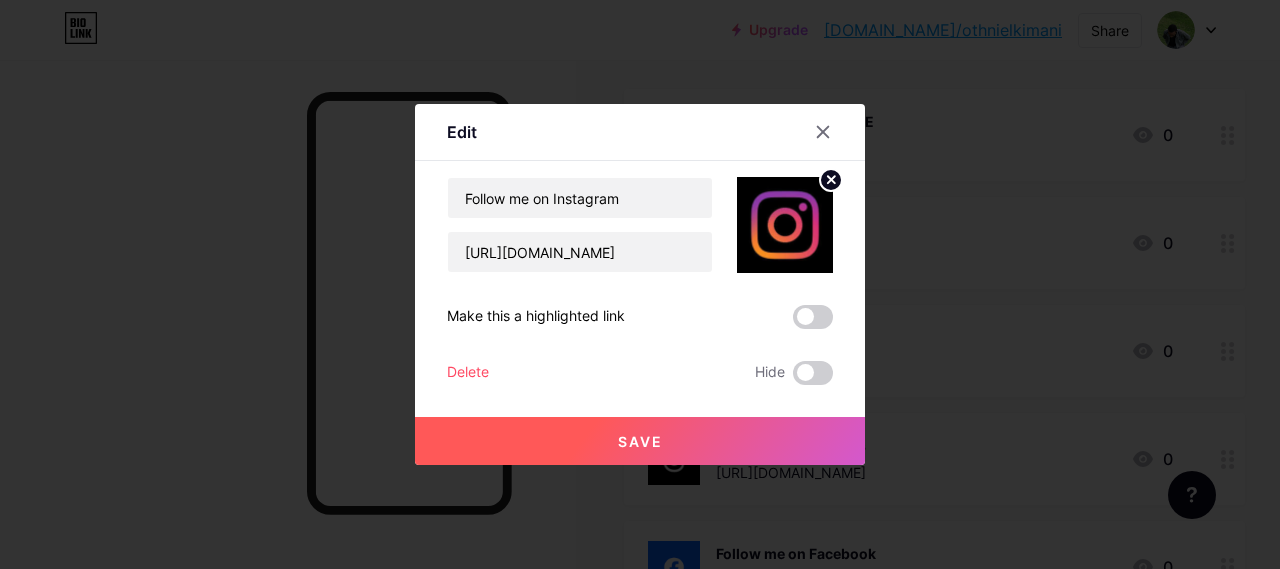 click on "Save" at bounding box center (640, 441) 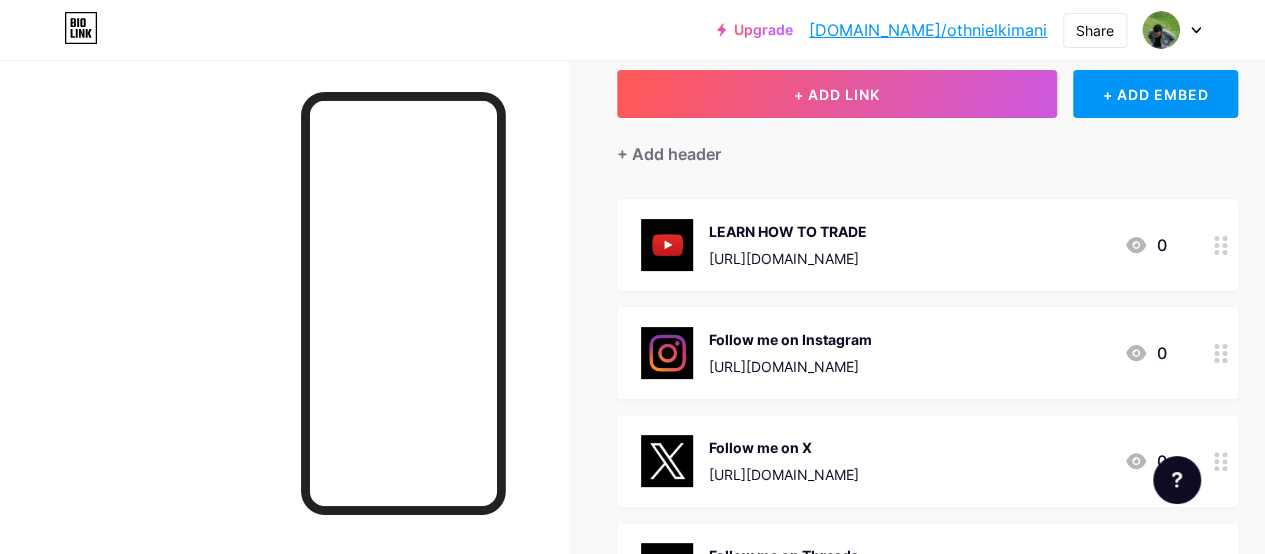 scroll, scrollTop: 123, scrollLeft: 0, axis: vertical 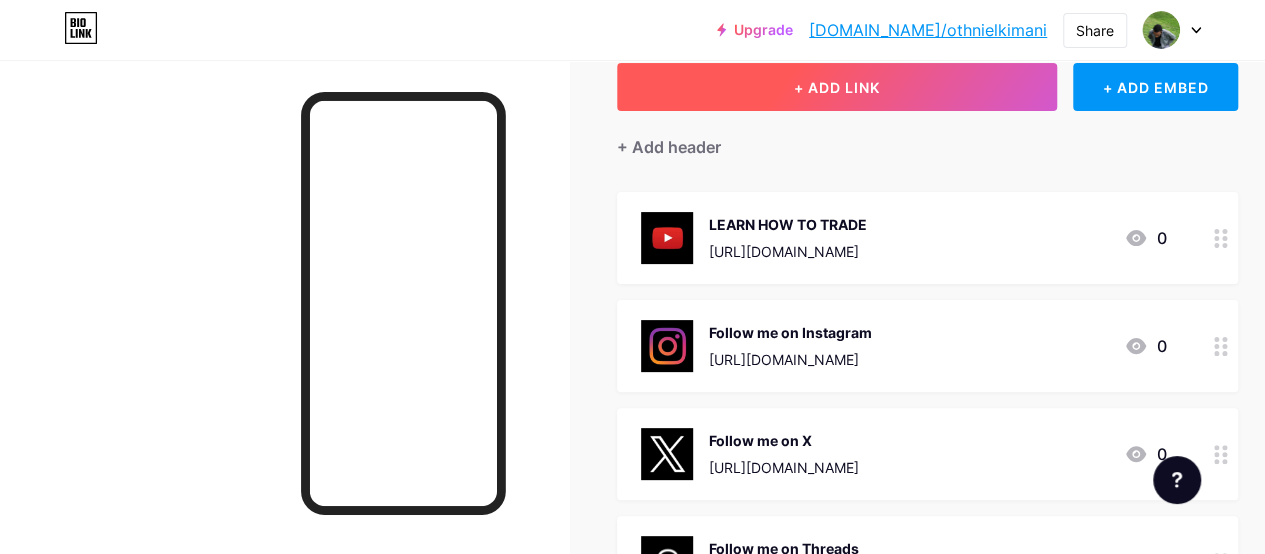 click on "+ ADD LINK" at bounding box center (837, 87) 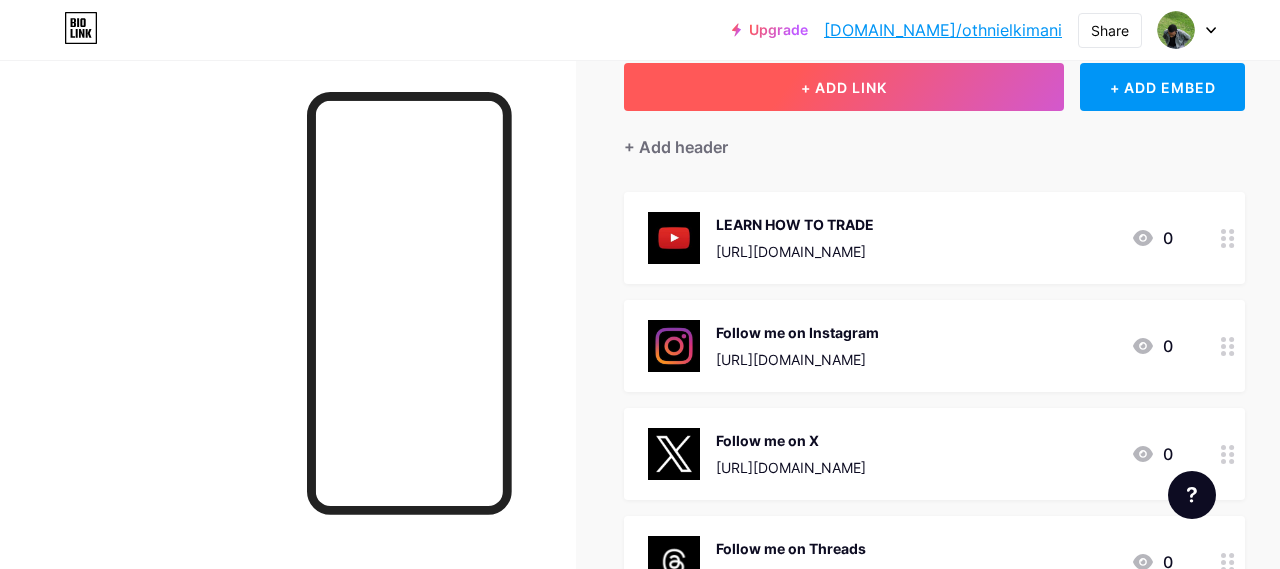 click at bounding box center [640, 284] 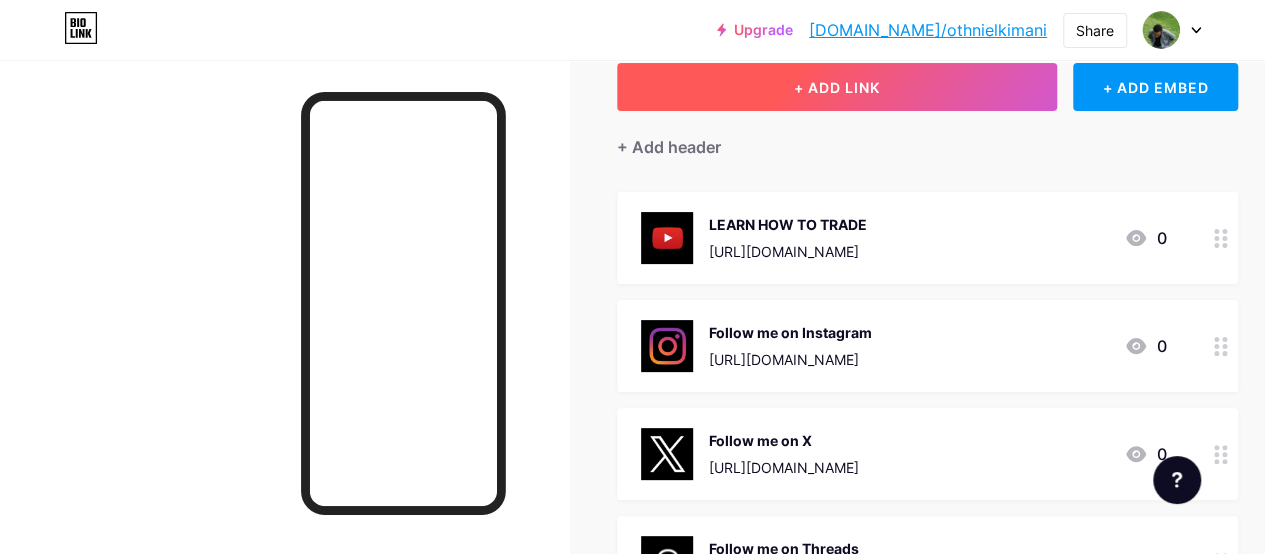 click on "+ ADD LINK" at bounding box center [837, 87] 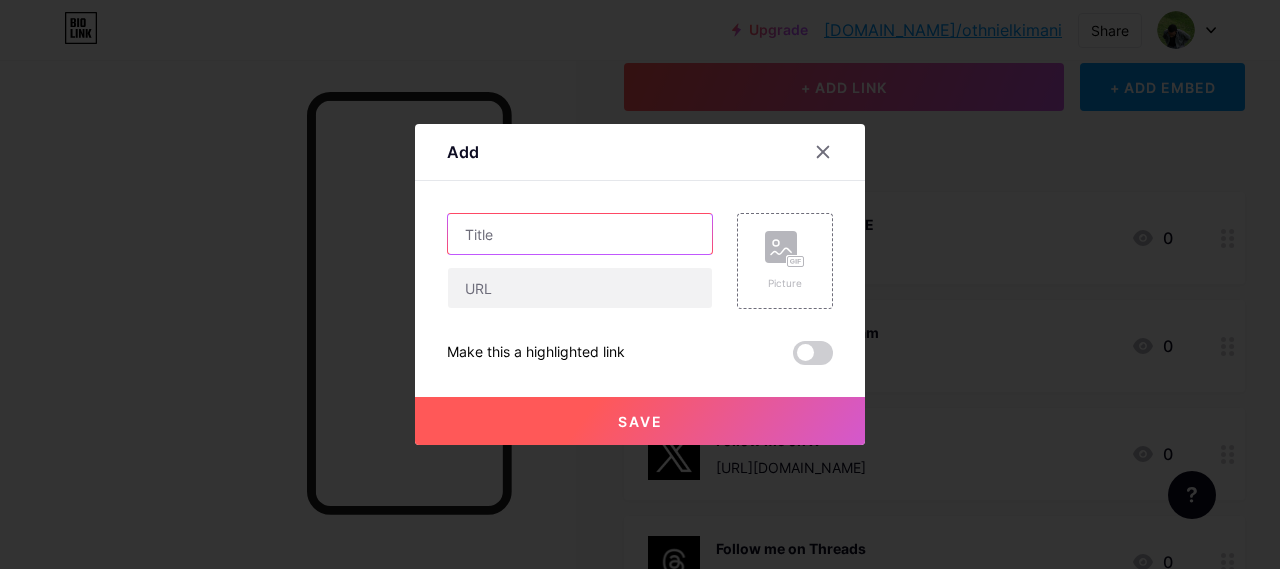 click at bounding box center [580, 234] 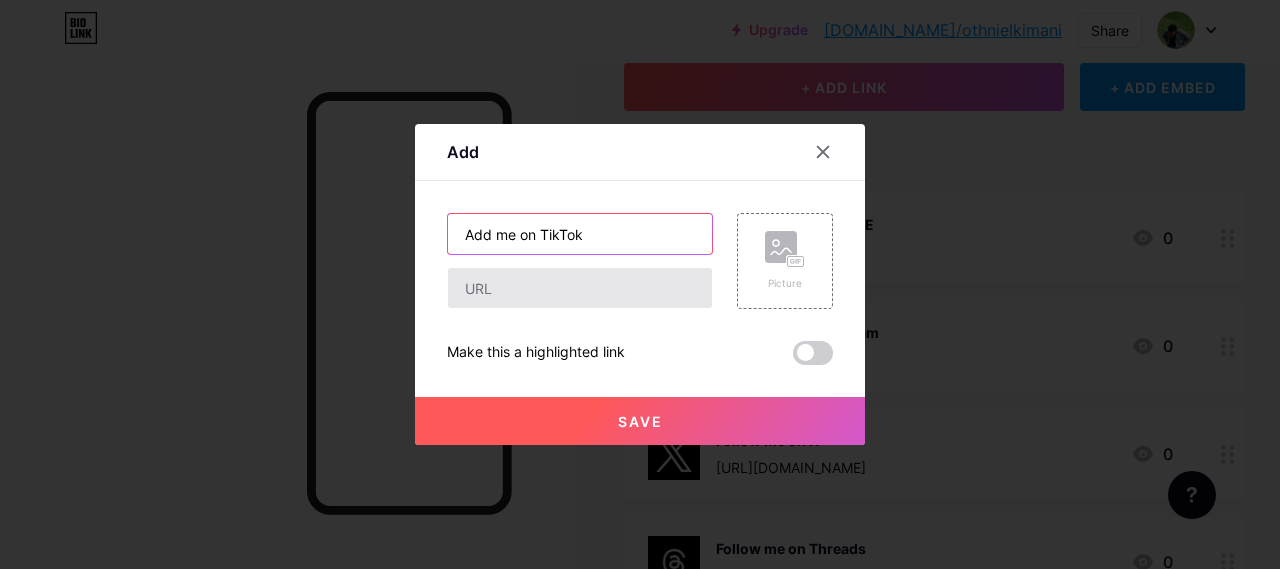 type on "Add me on TikTok" 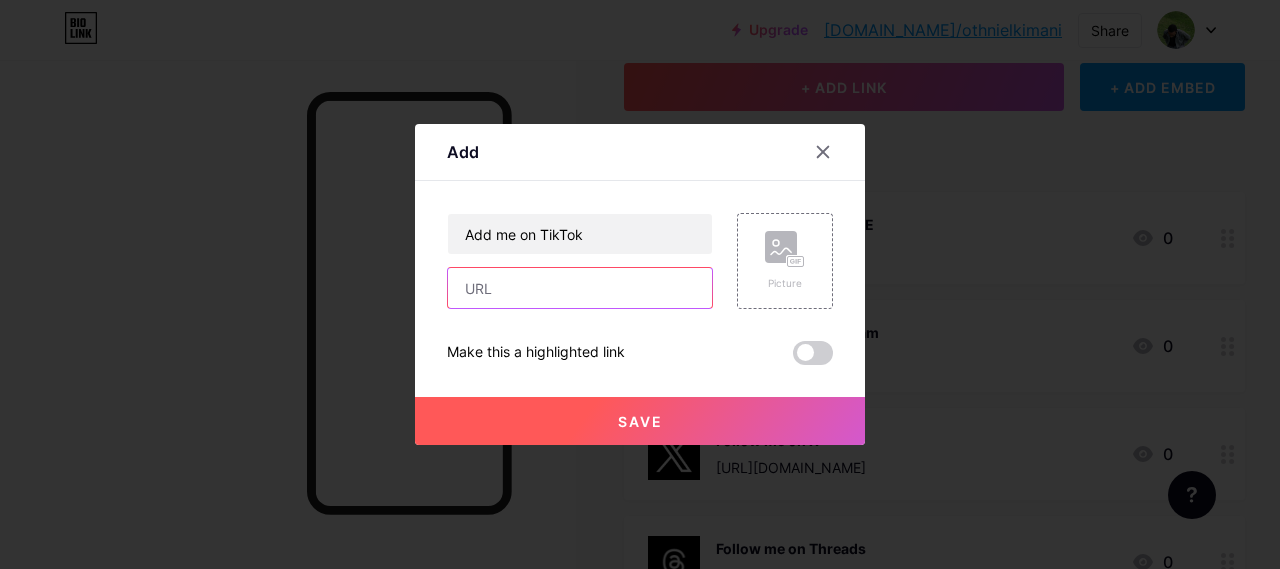 click at bounding box center [580, 288] 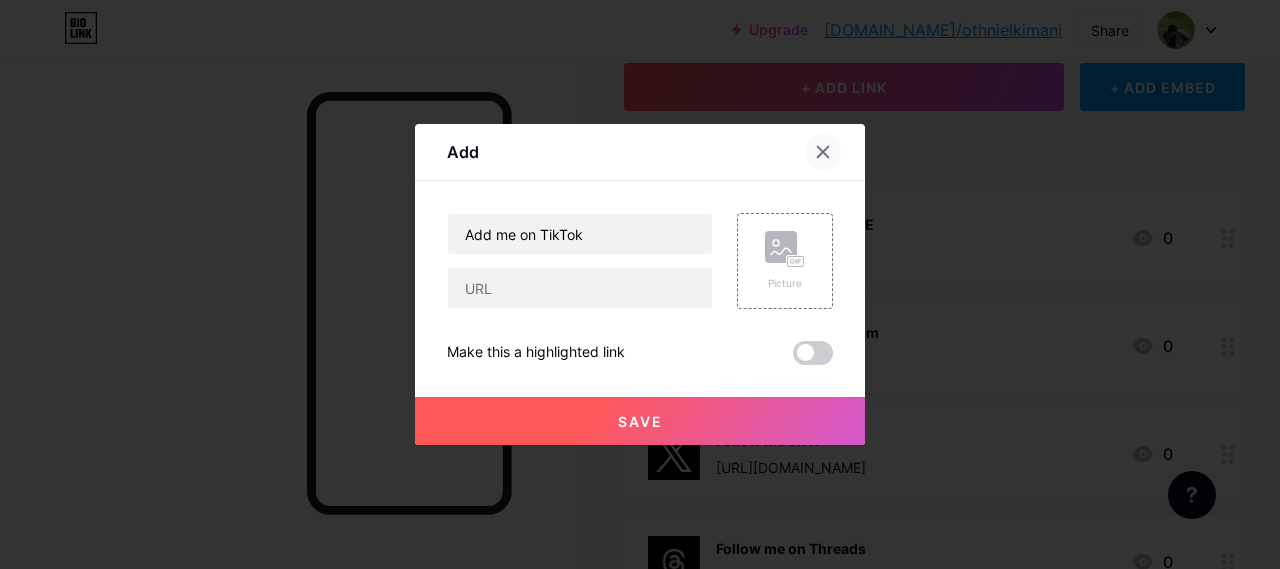click 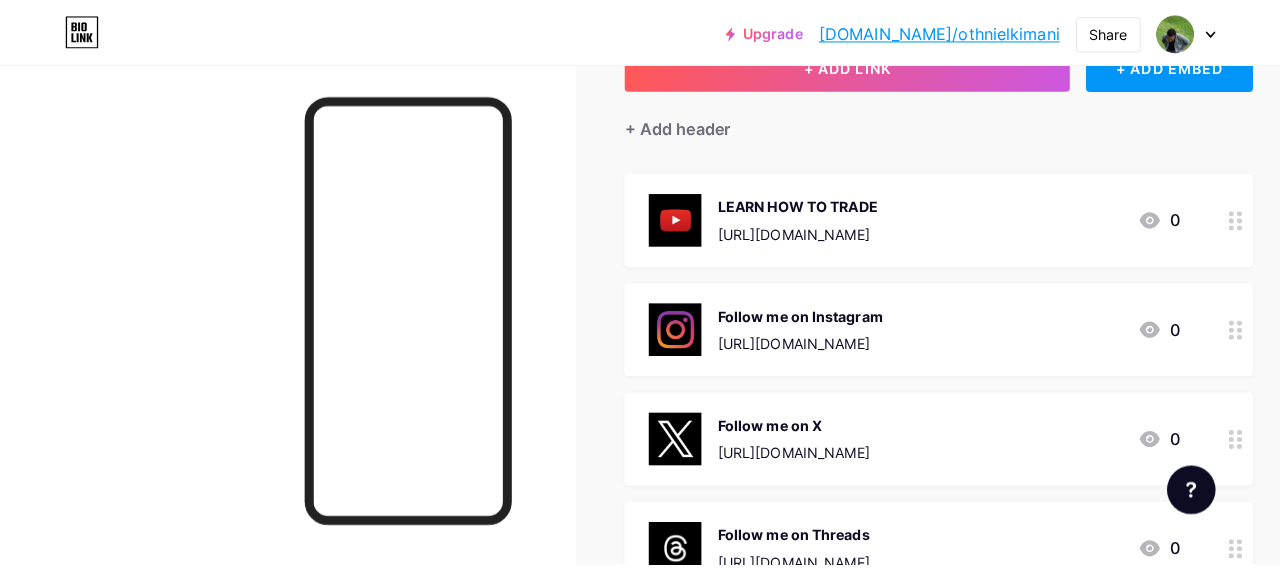 scroll, scrollTop: 0, scrollLeft: 0, axis: both 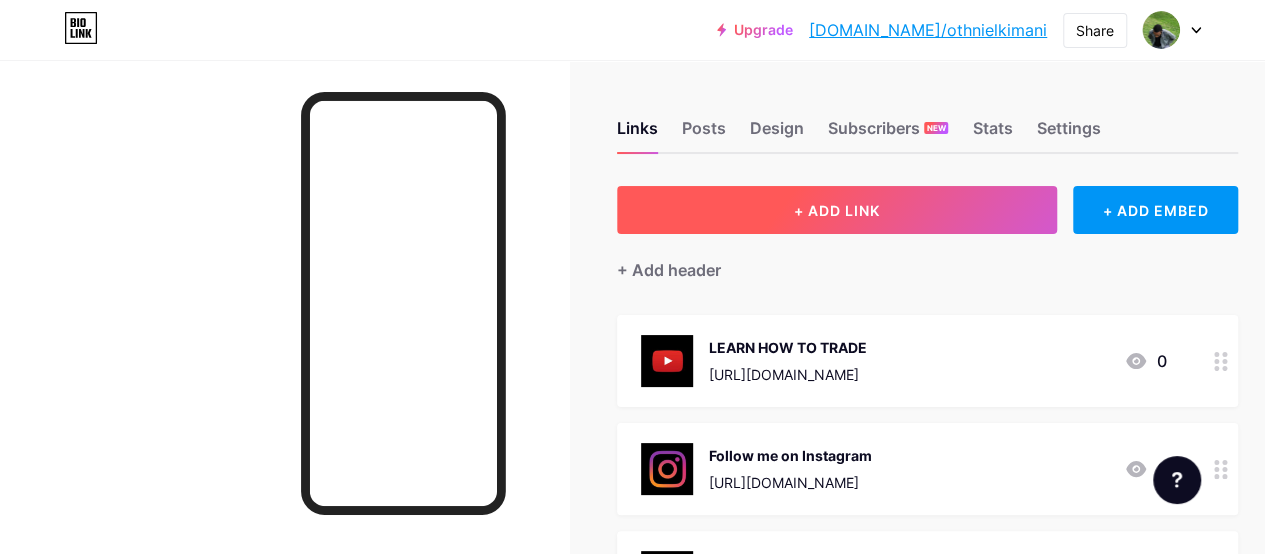 click on "+ ADD LINK" at bounding box center (837, 210) 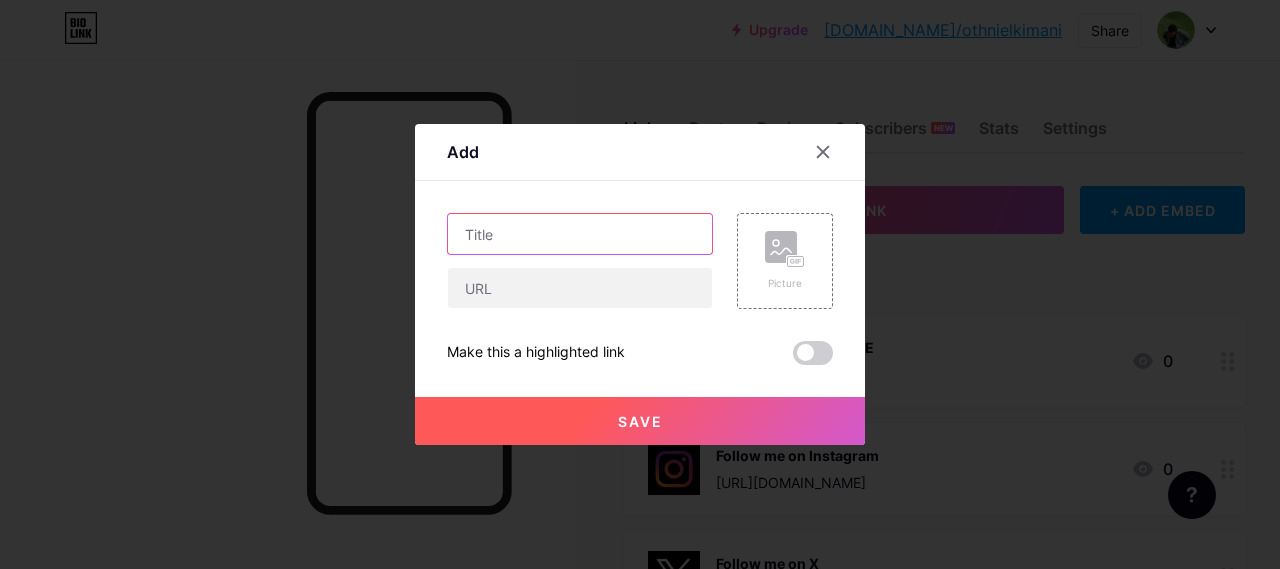 click at bounding box center (580, 234) 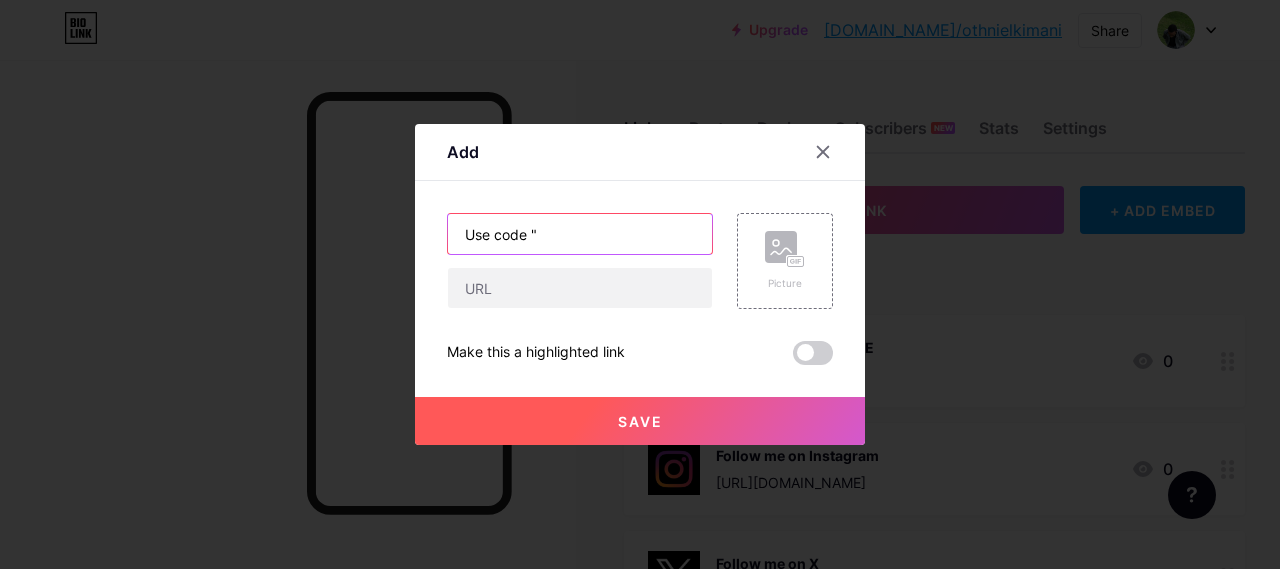 paste on "REFCZSIBT" 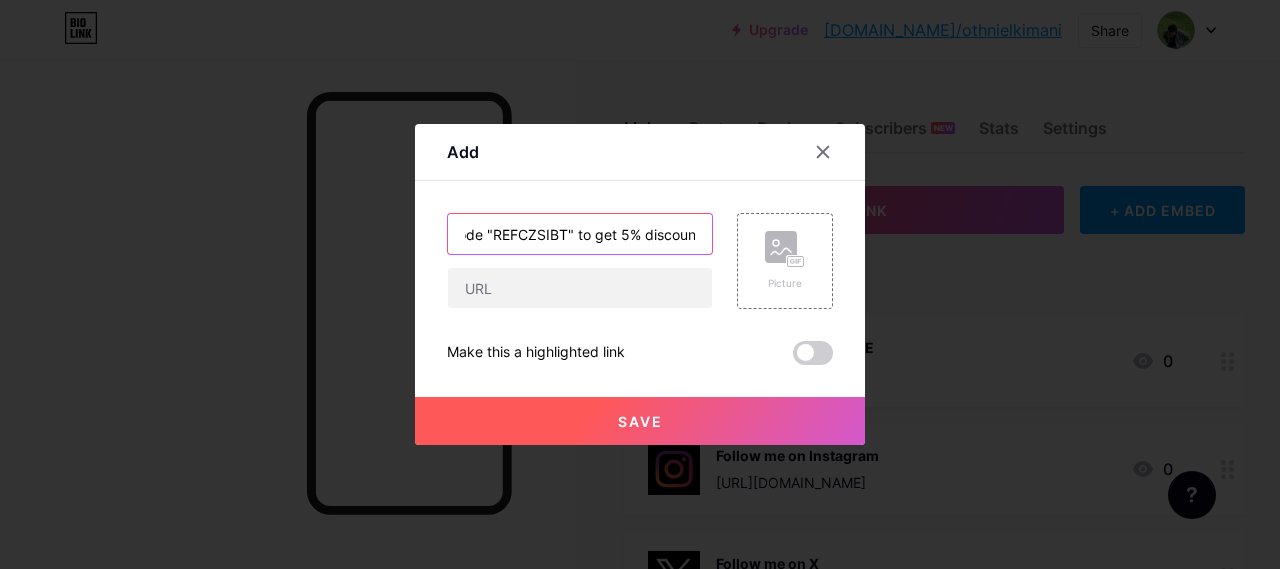 scroll, scrollTop: 0, scrollLeft: 49, axis: horizontal 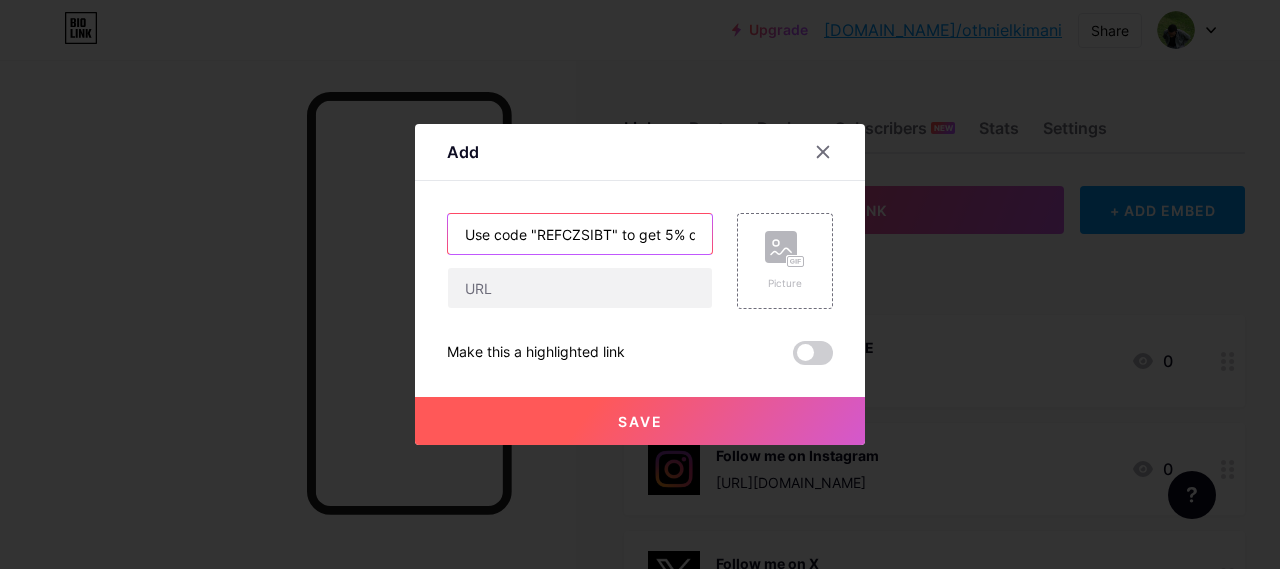 drag, startPoint x: 689, startPoint y: 235, endPoint x: 414, endPoint y: 235, distance: 275 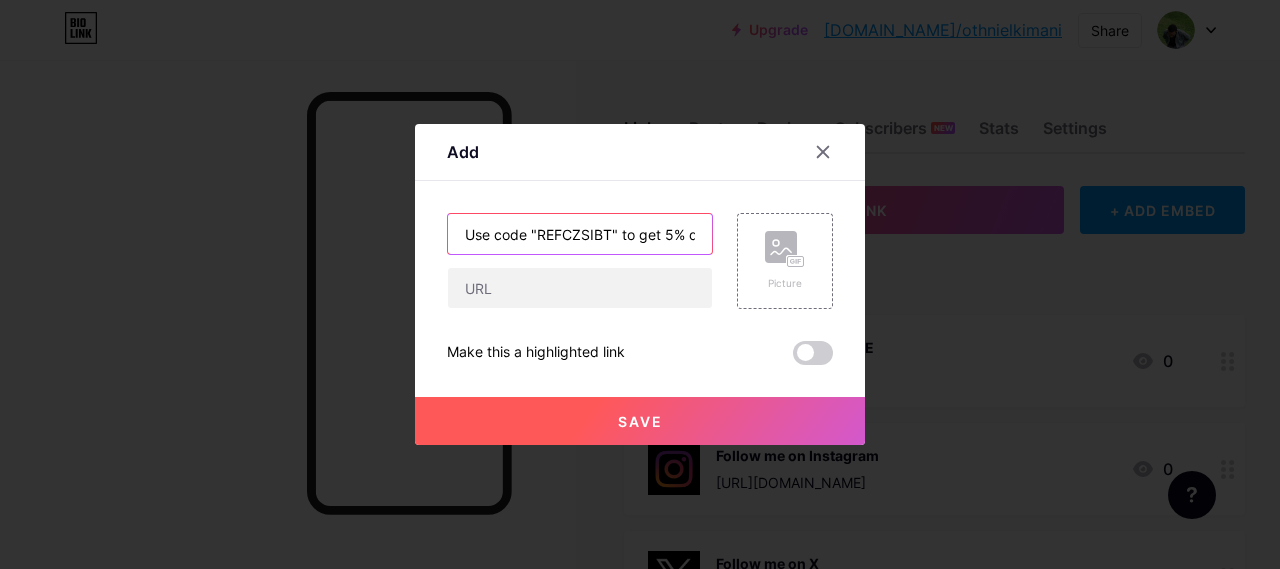 click on "Add           Content
YouTube
Play YouTube video without leaving your page.
ADD
Vimeo
Play Vimeo video without leaving your page.
ADD
Tiktok
Grow your TikTok following
ADD
Tweet
Embed a tweet.
ADD
Reddit
Showcase your Reddit profile
ADD
Spotify
Embed Spotify to play the preview of a track.
ADD
Twitch
Play Twitch video without leaving your page.
ADD
SoundCloud" at bounding box center [640, 284] 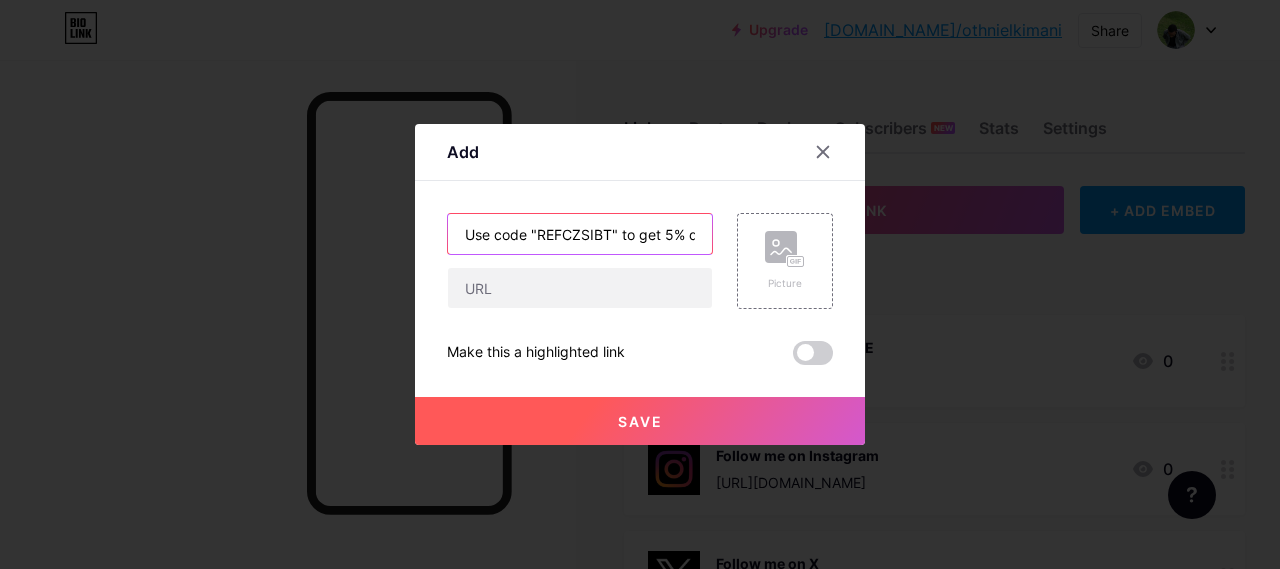 paste on "REFCZSIBT for 5% off" 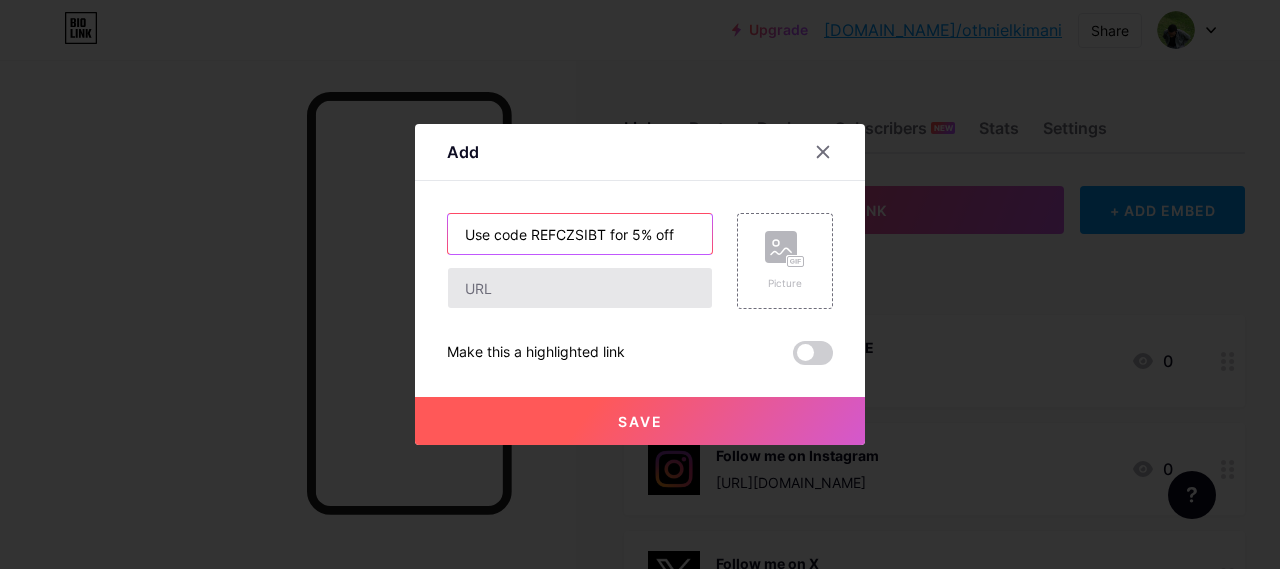 type on "Use code REFCZSIBT for 5% off" 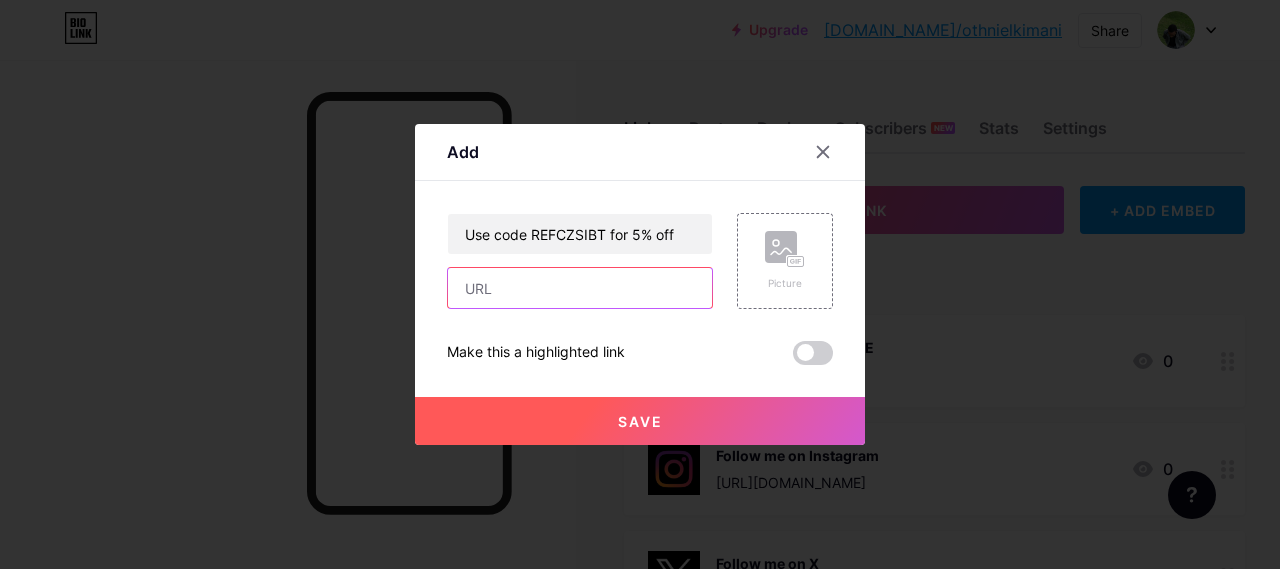 click at bounding box center [580, 288] 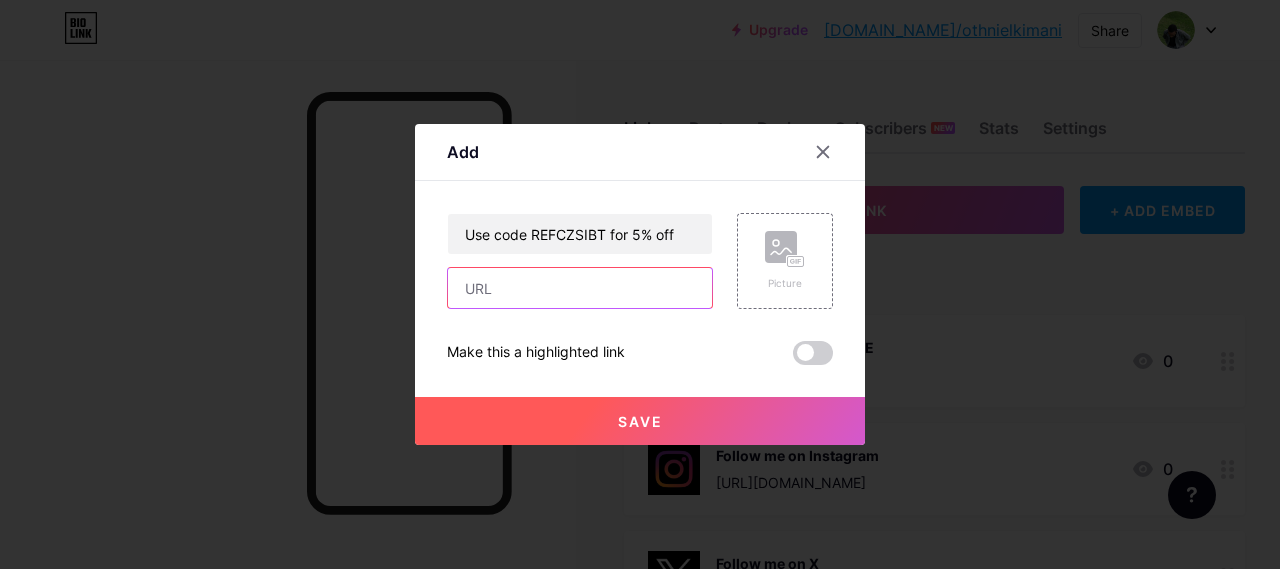 paste on "[URL][DOMAIN_NAME]" 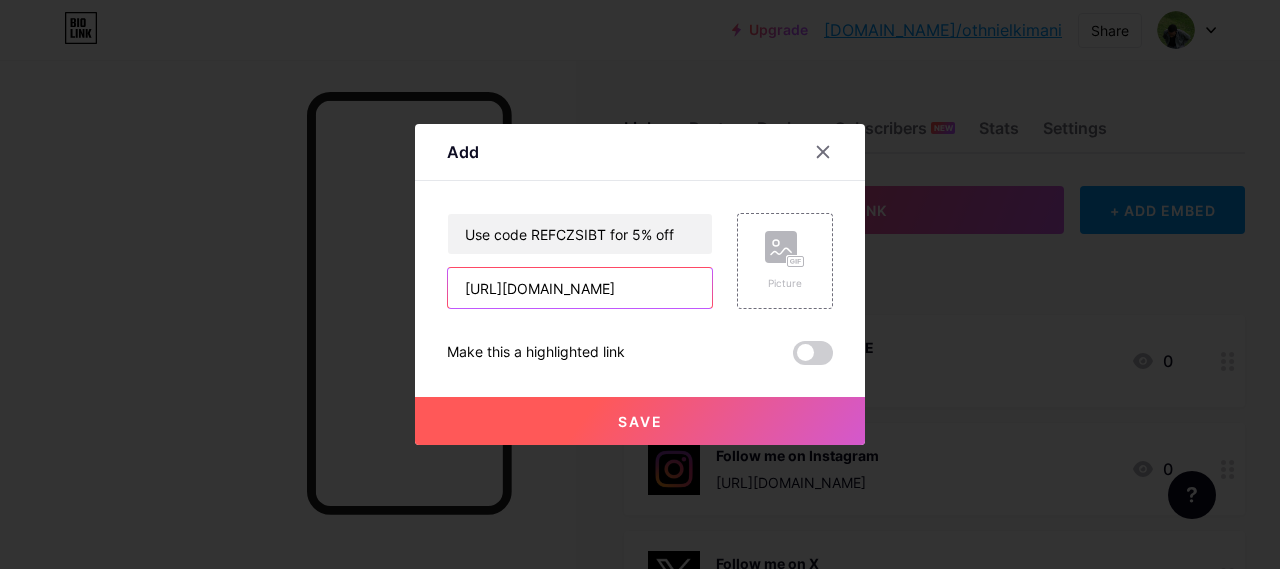 type on "[URL][DOMAIN_NAME]" 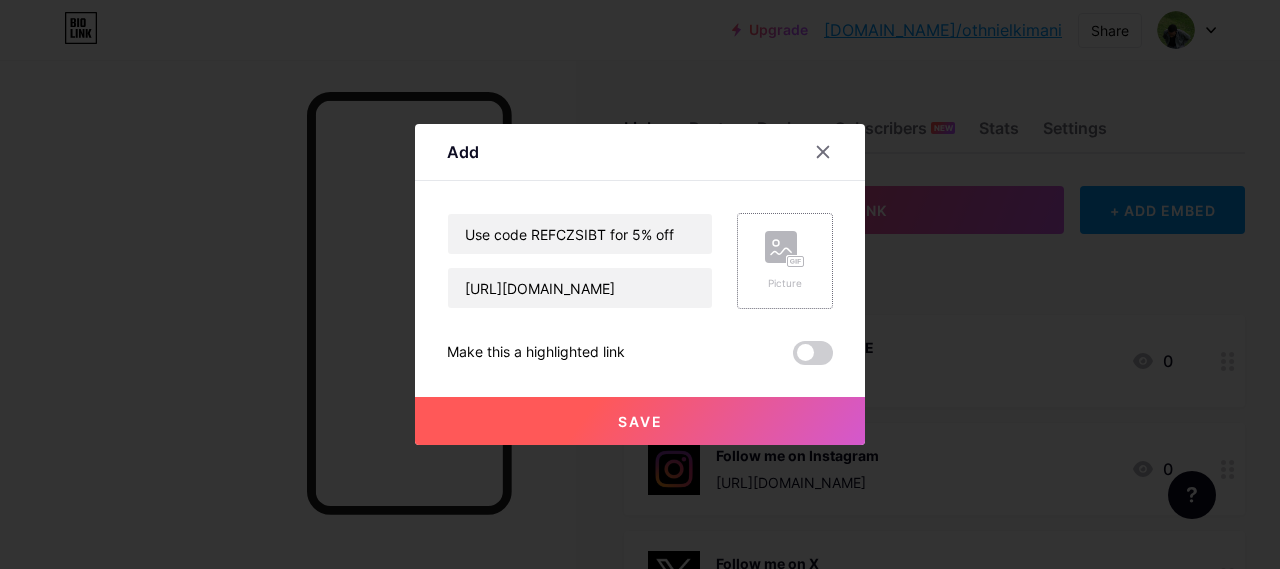click on "Picture" at bounding box center [785, 261] 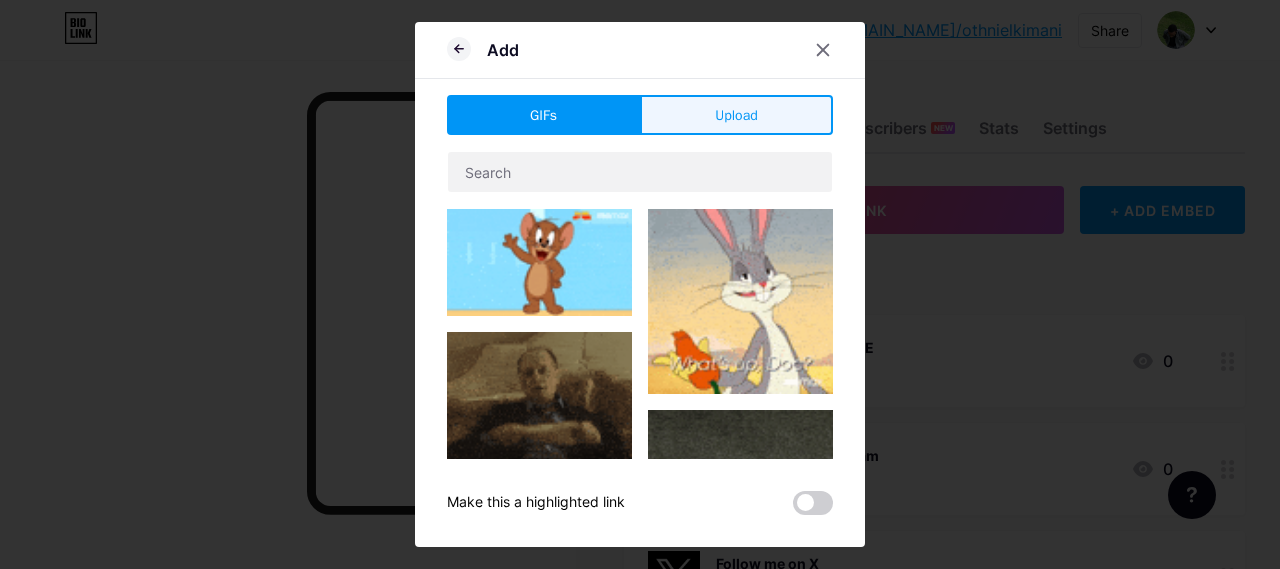 click on "Upload" at bounding box center [736, 115] 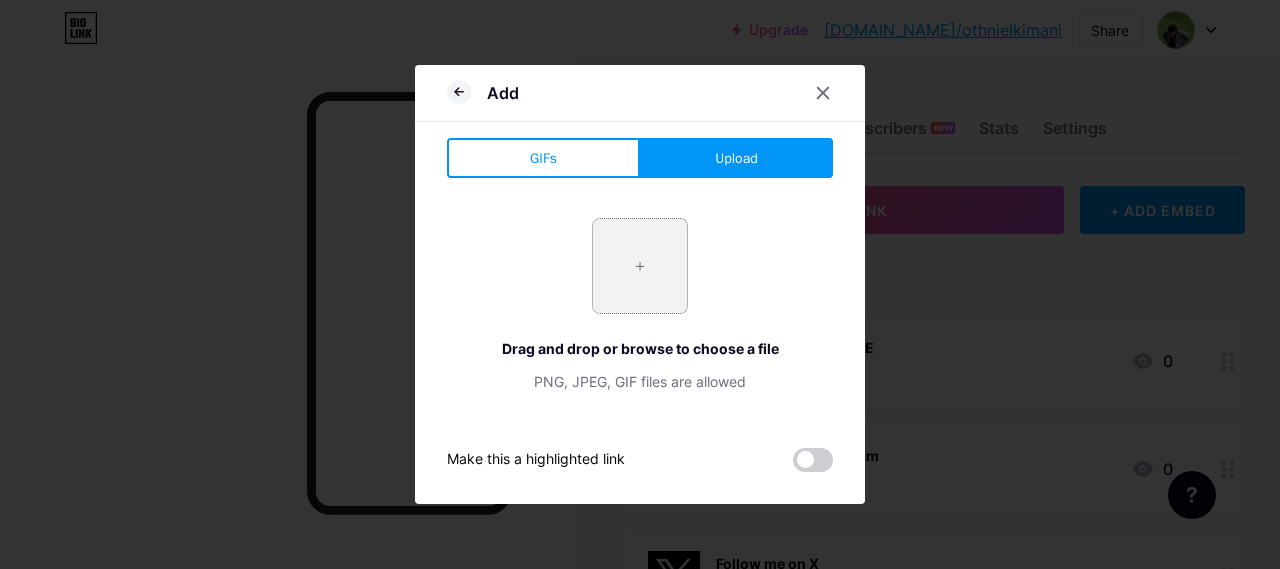 click at bounding box center (640, 266) 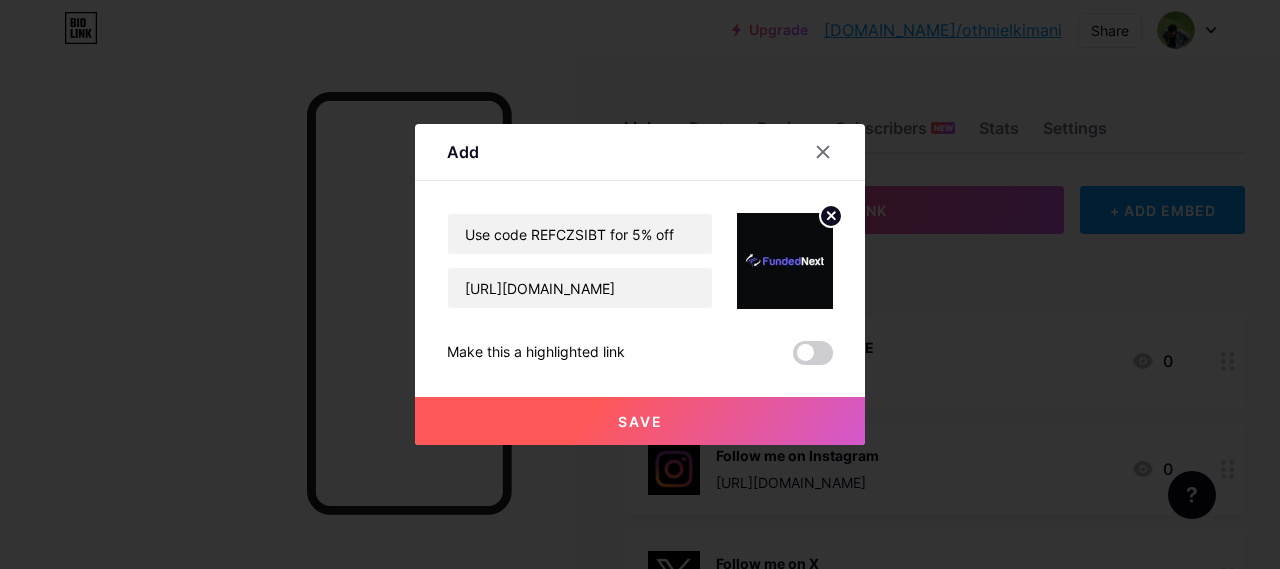 click on "Save" at bounding box center (640, 421) 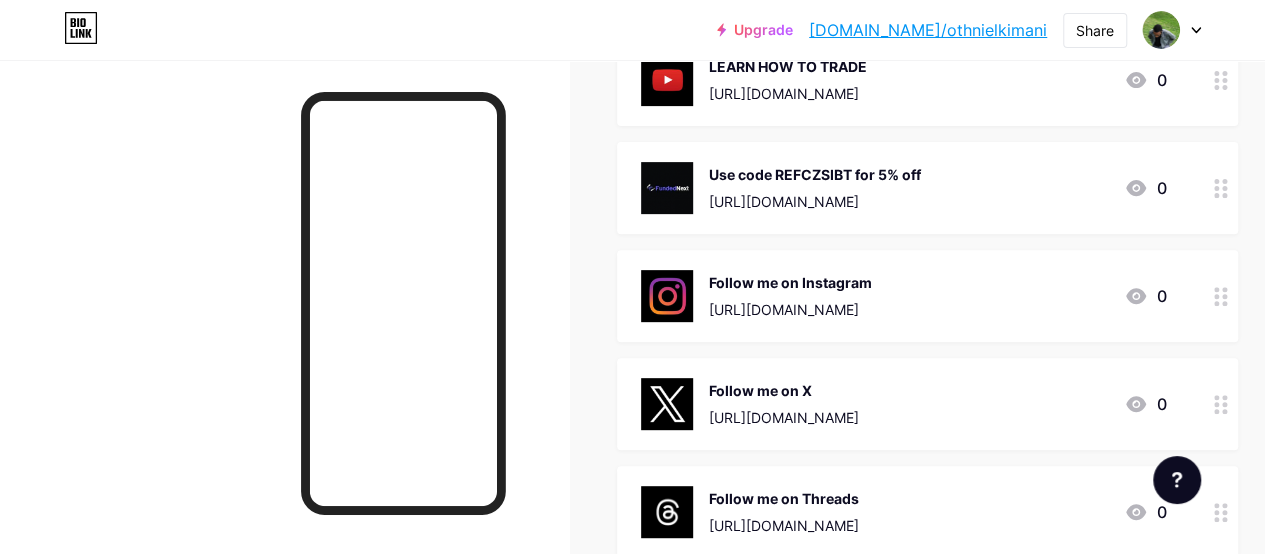 scroll, scrollTop: 0, scrollLeft: 0, axis: both 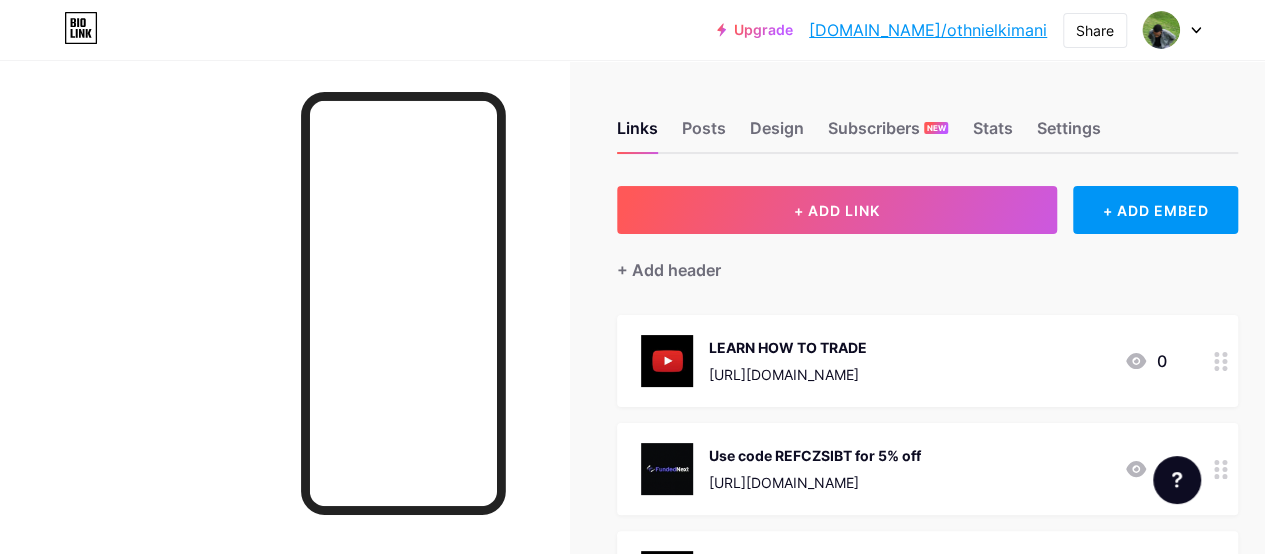 click on "[DOMAIN_NAME]/othnielkimani" at bounding box center [928, 30] 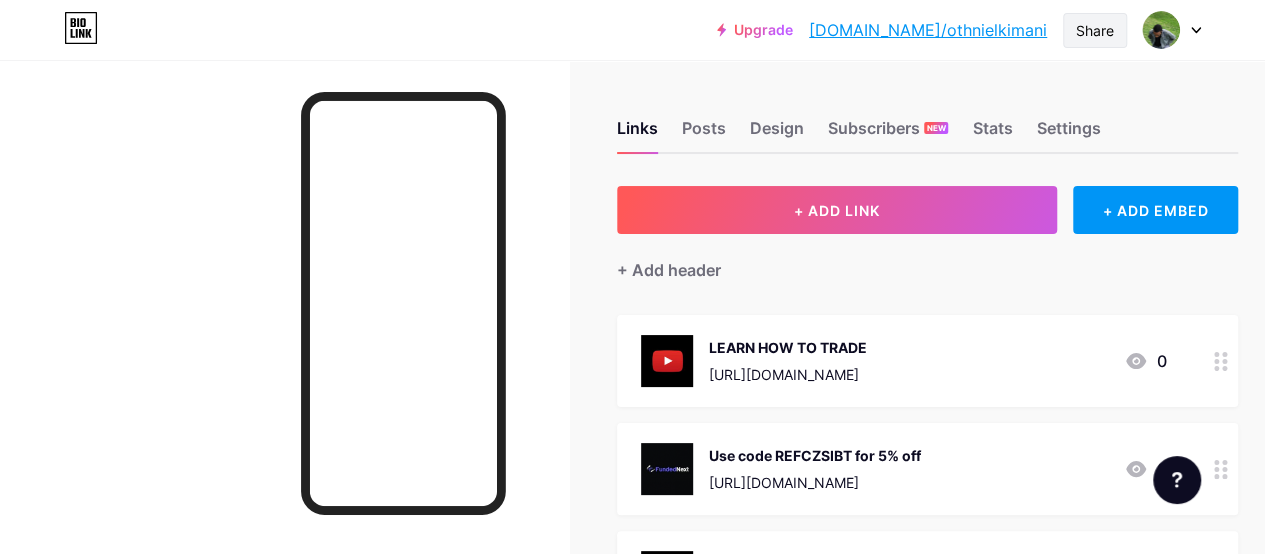 click on "Share" at bounding box center (1095, 30) 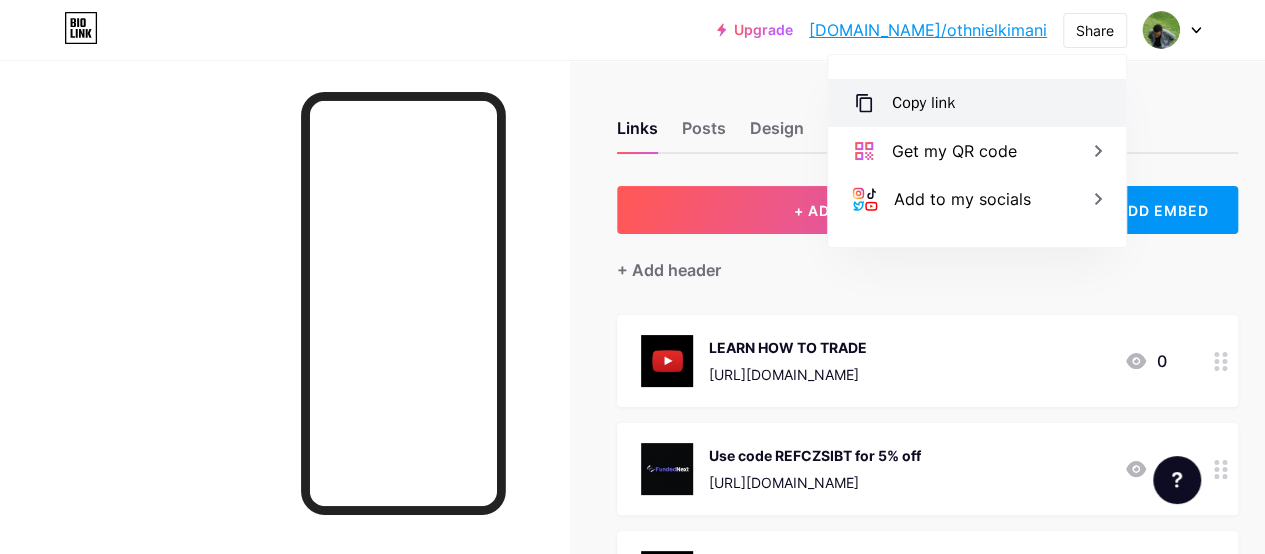 click on "Copy link" at bounding box center [977, 103] 